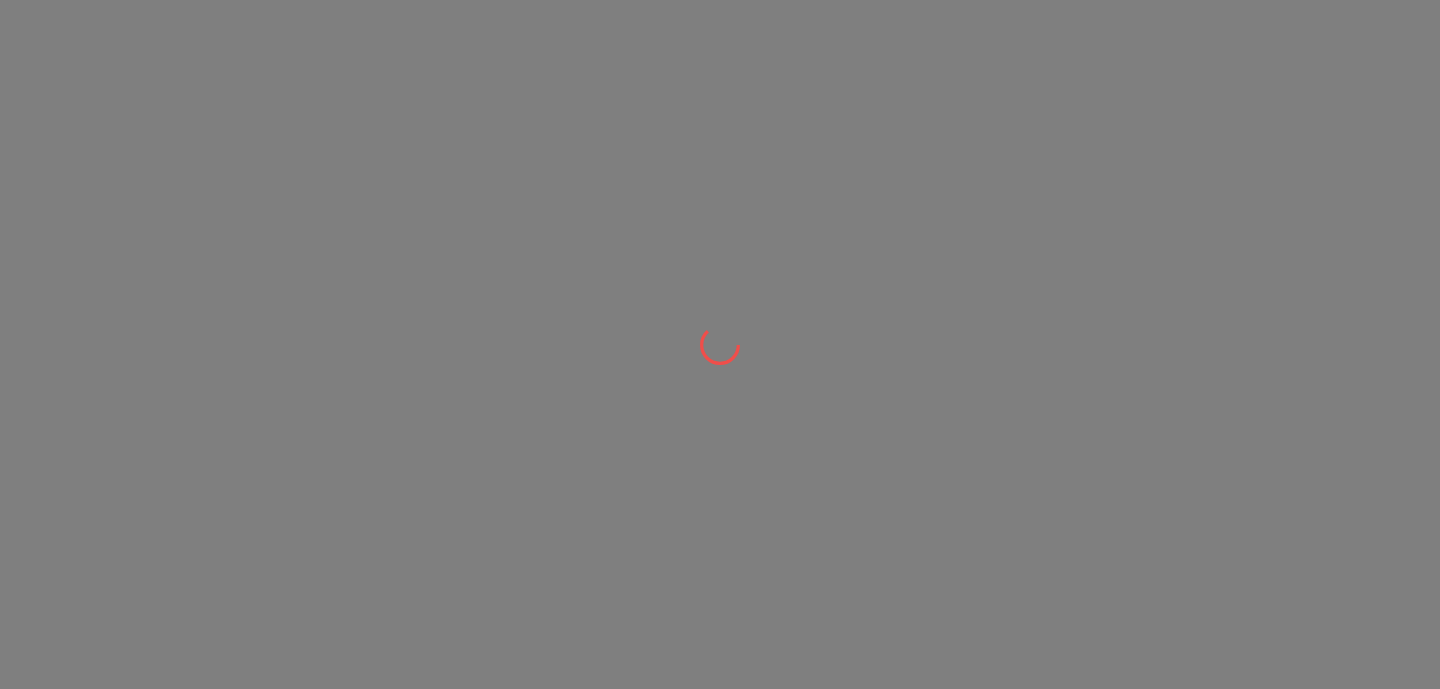 scroll, scrollTop: 0, scrollLeft: 0, axis: both 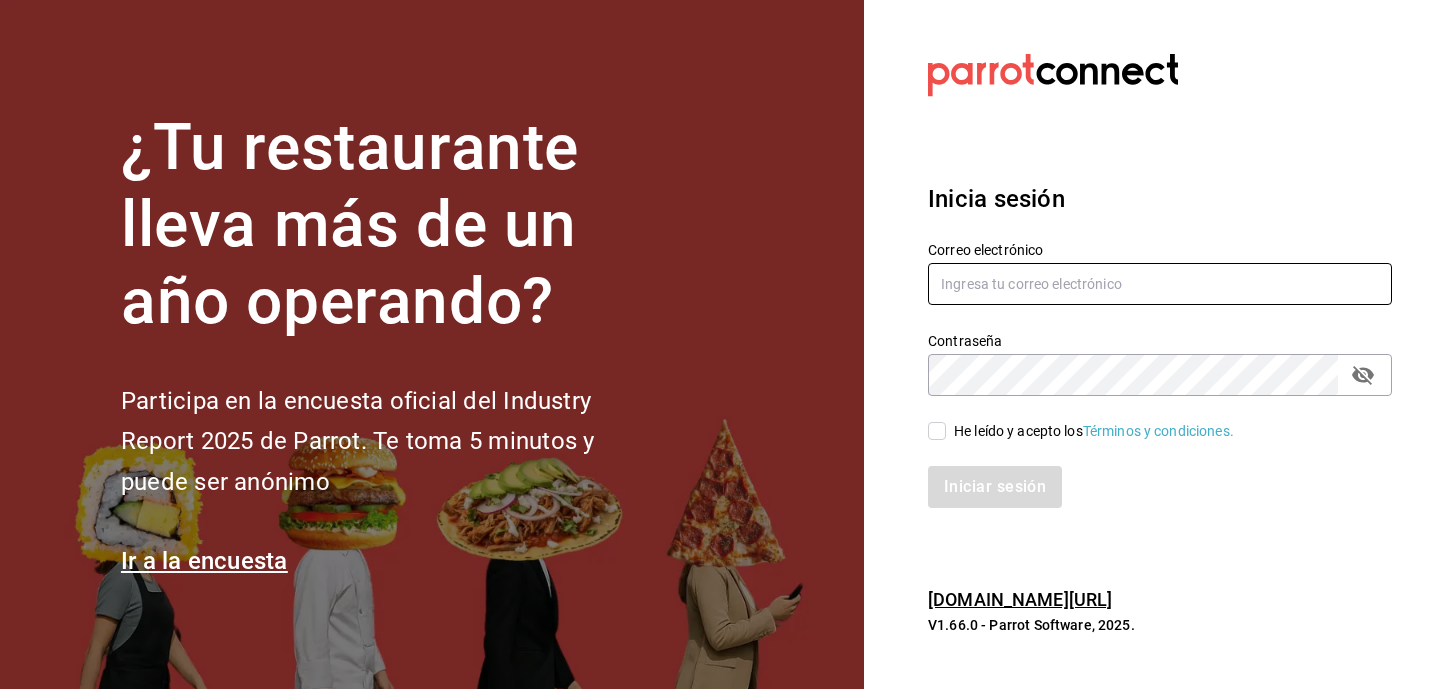 click at bounding box center [1160, 284] 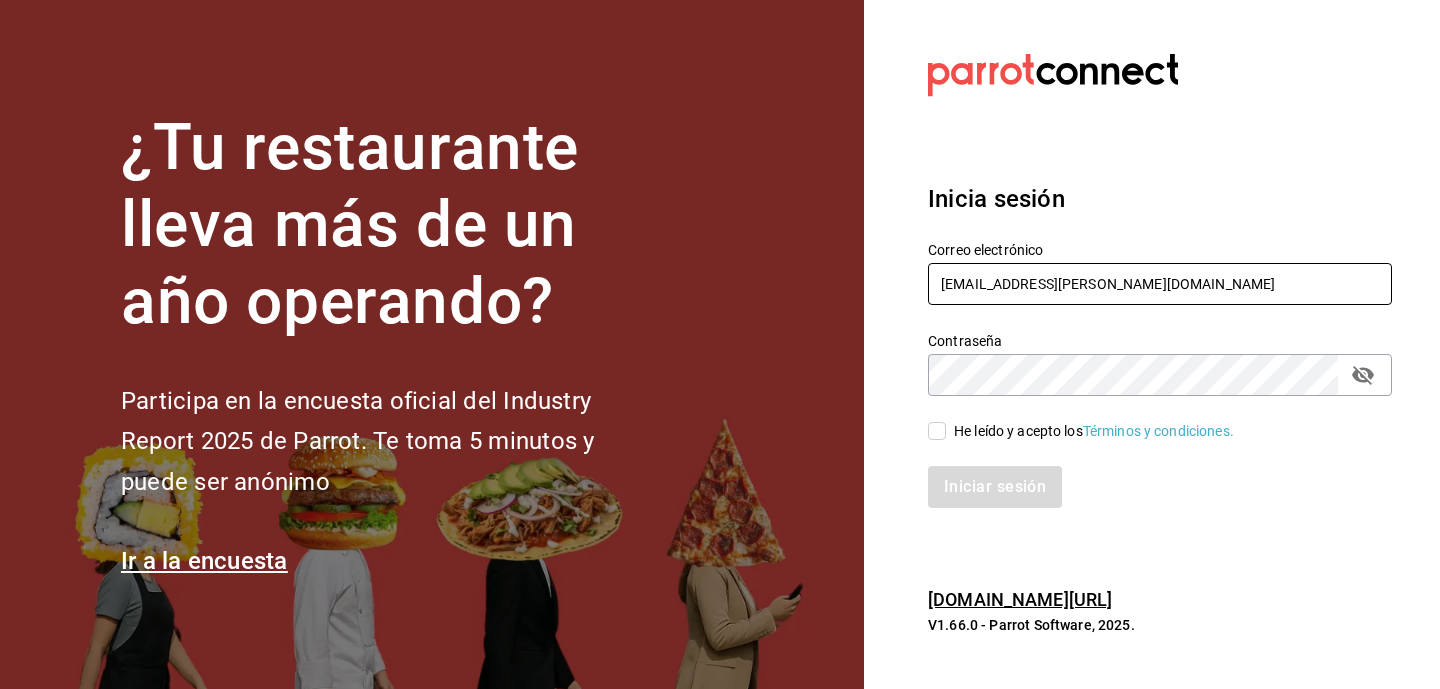 type on "rromero.llerenas@gmail.com" 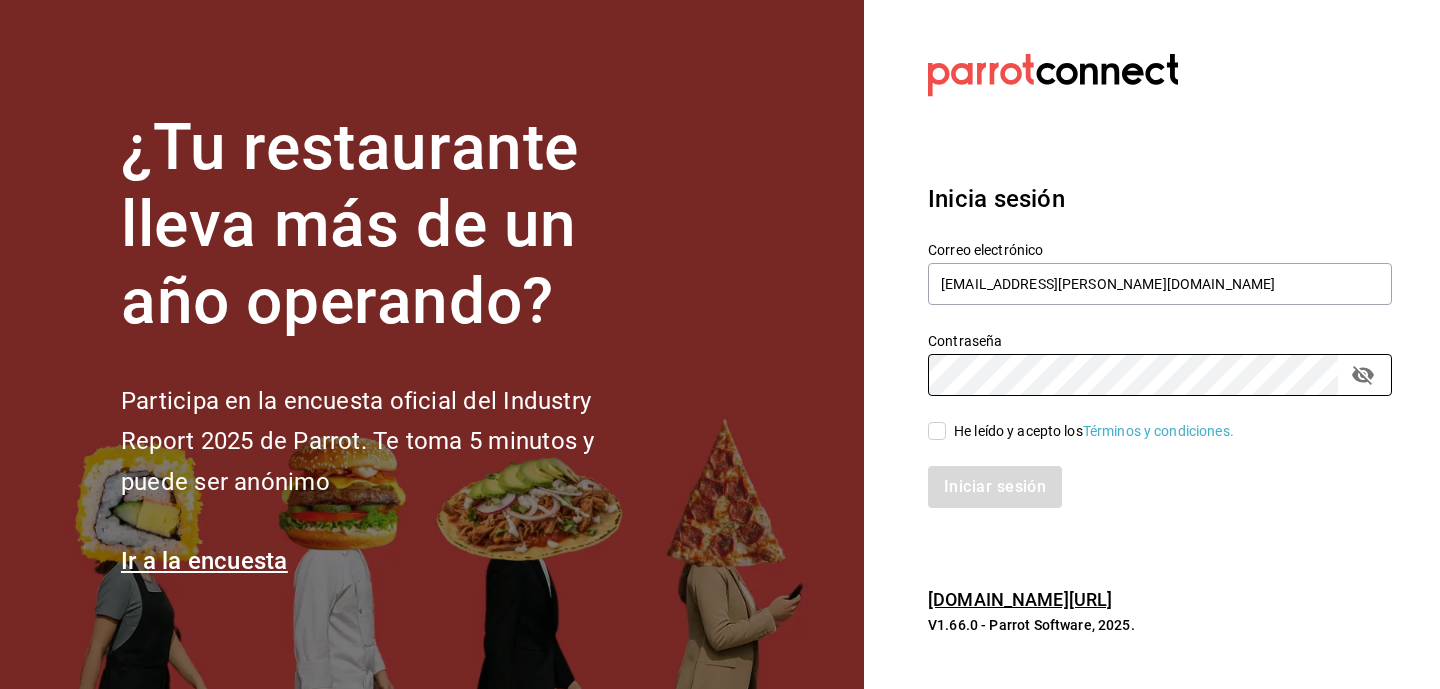 click on "He leído y acepto los  Términos y condiciones." at bounding box center (937, 431) 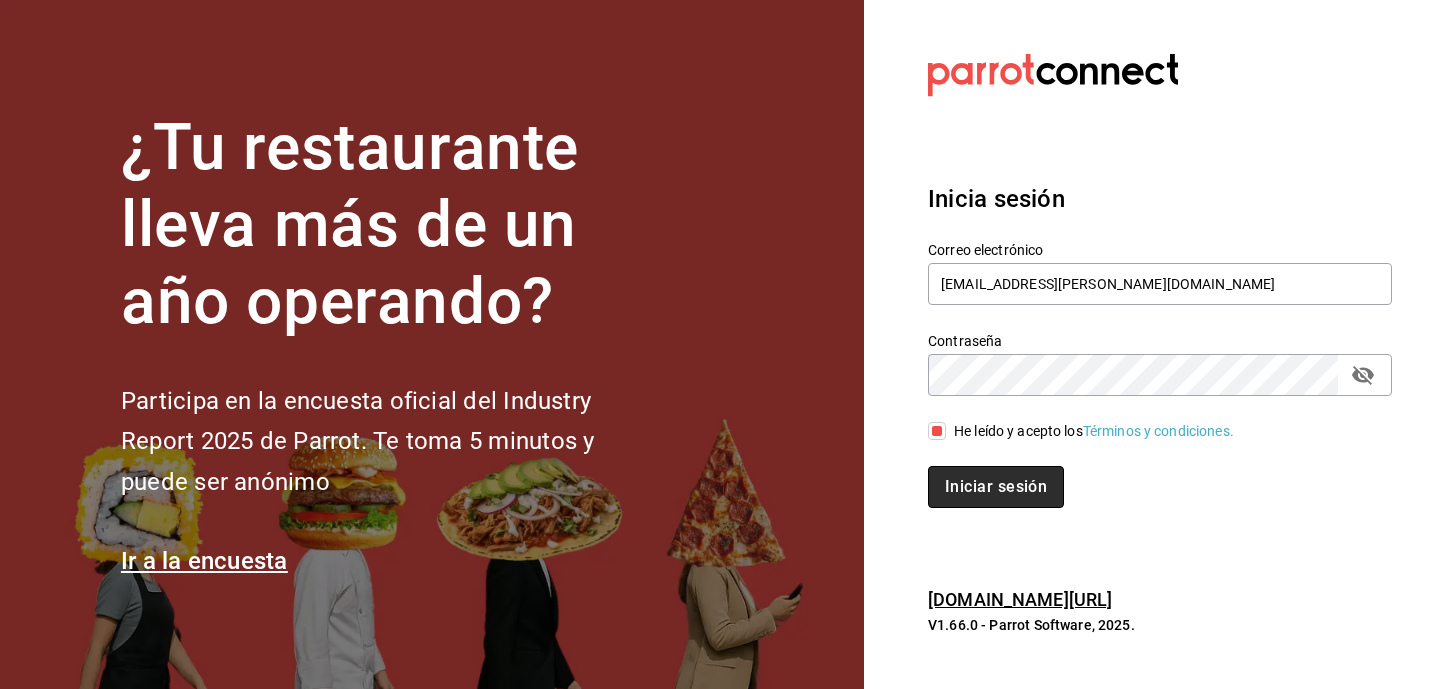 click on "Iniciar sesión" at bounding box center [996, 487] 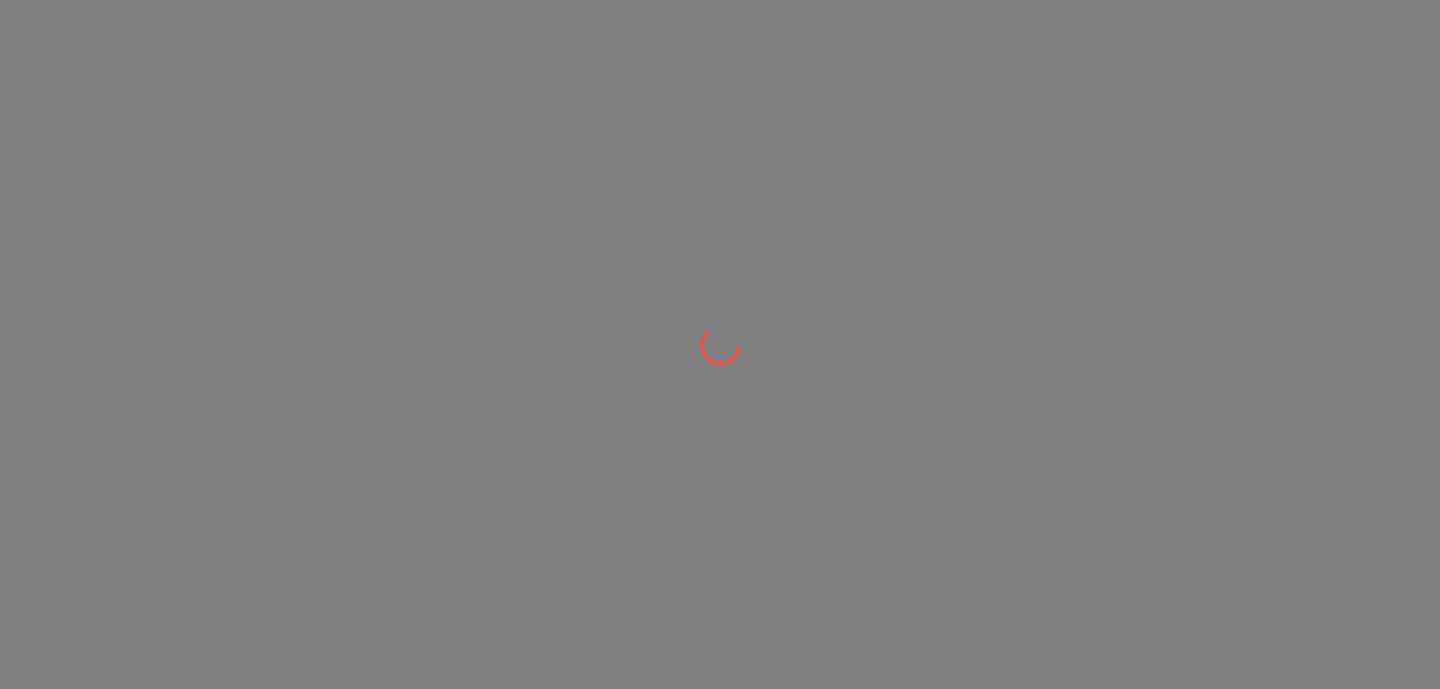 scroll, scrollTop: 0, scrollLeft: 0, axis: both 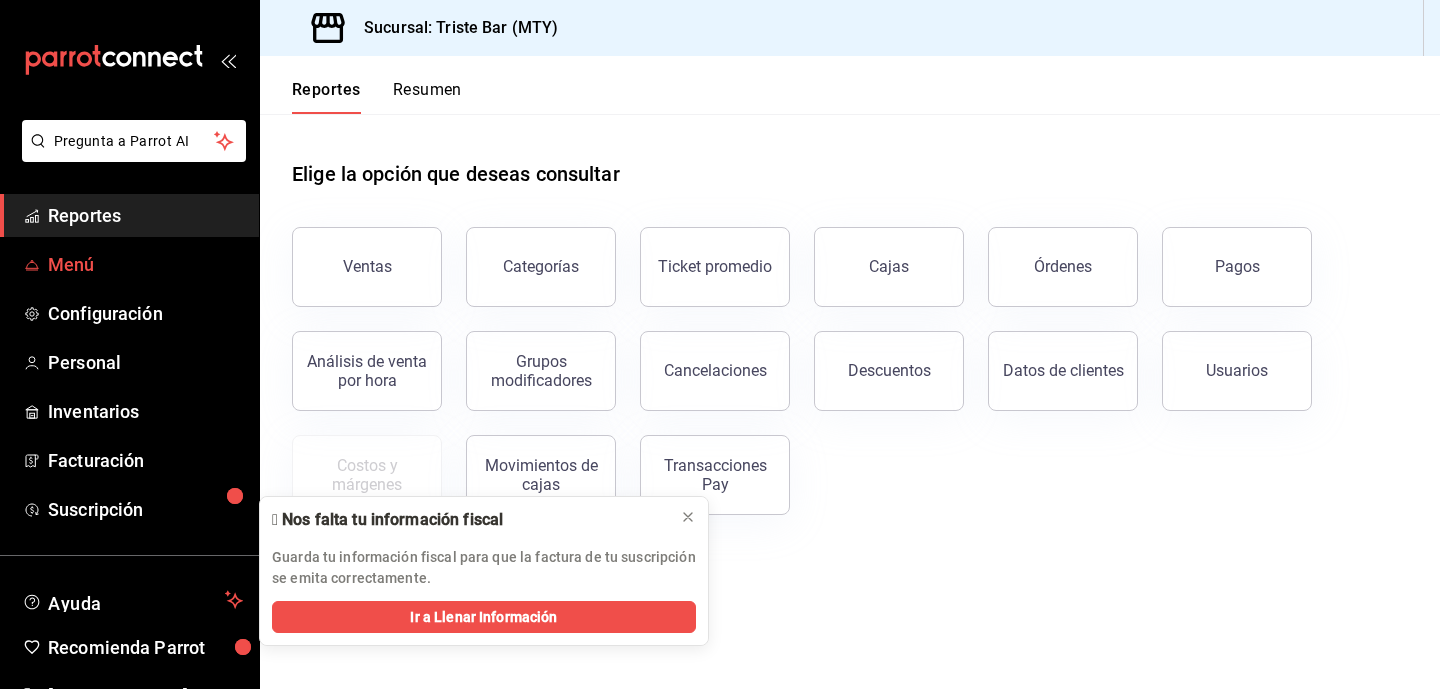 click on "Menú" at bounding box center (145, 264) 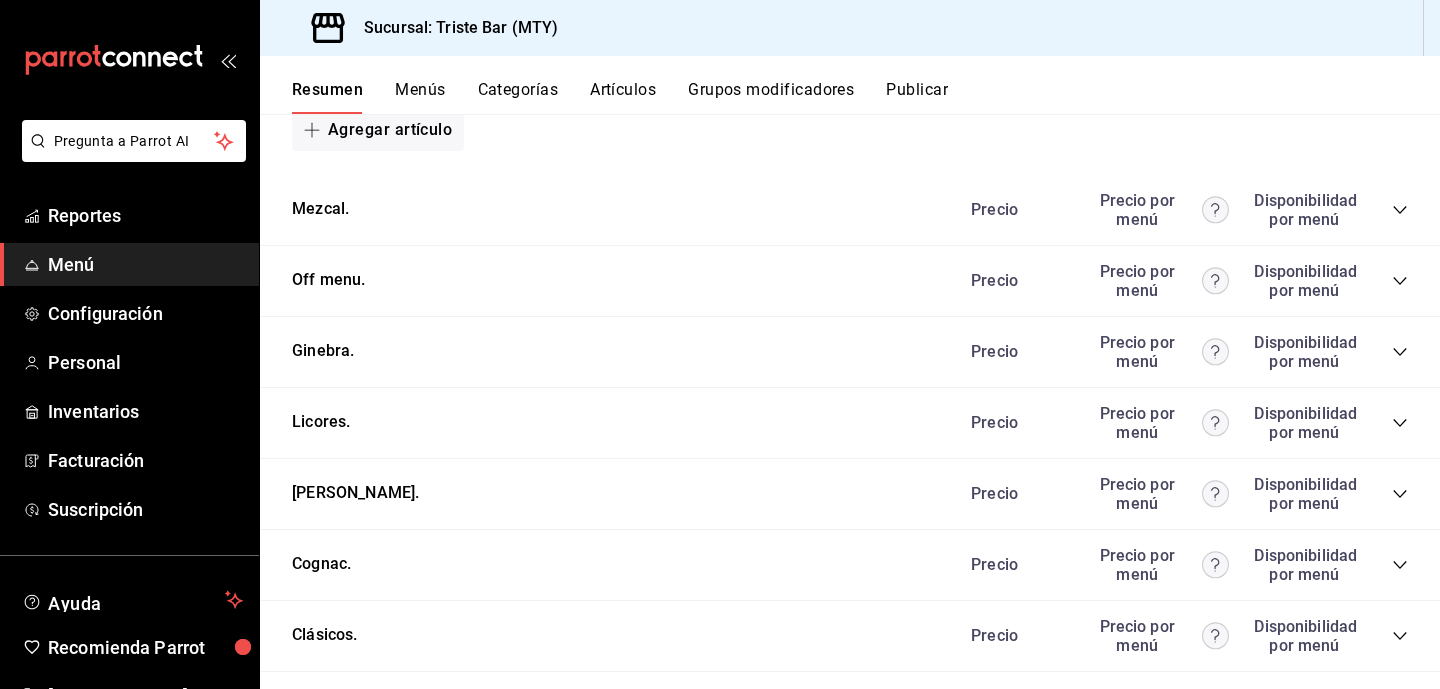 scroll, scrollTop: 1392, scrollLeft: 0, axis: vertical 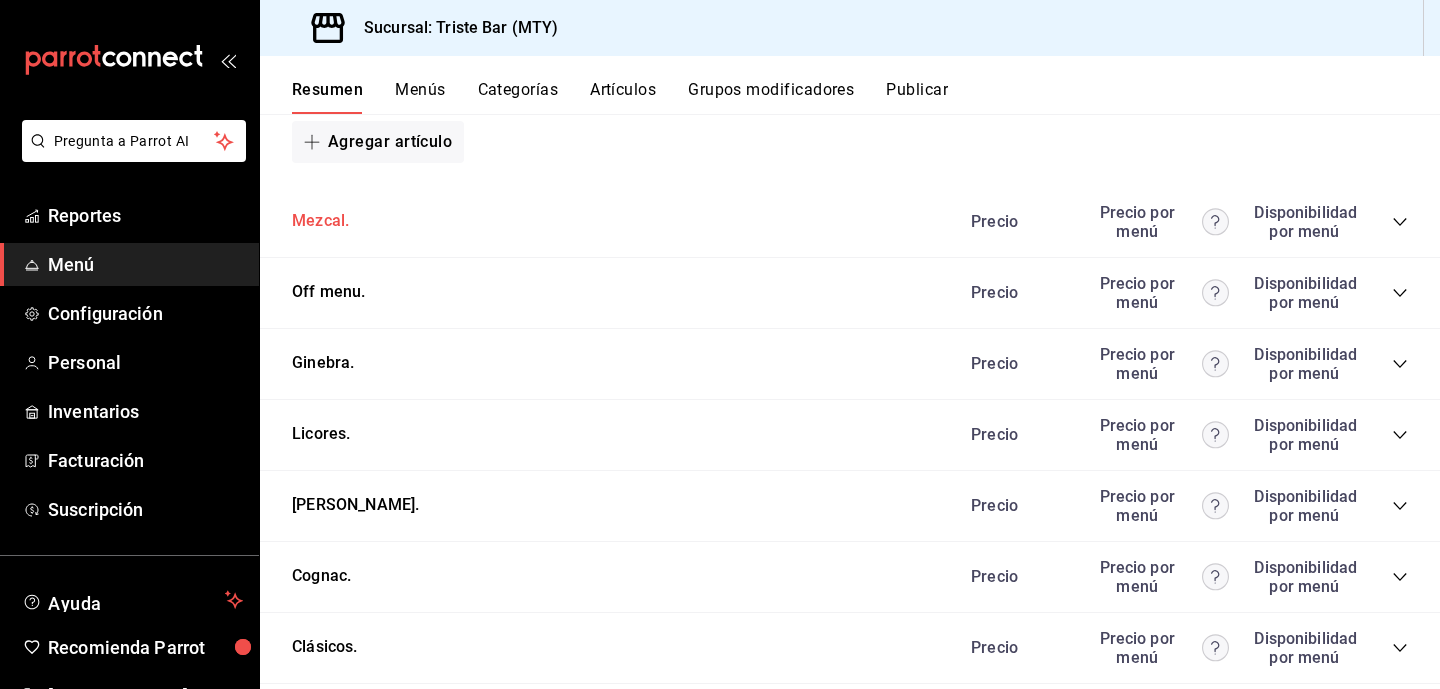 click on "Mezcal." at bounding box center (320, 221) 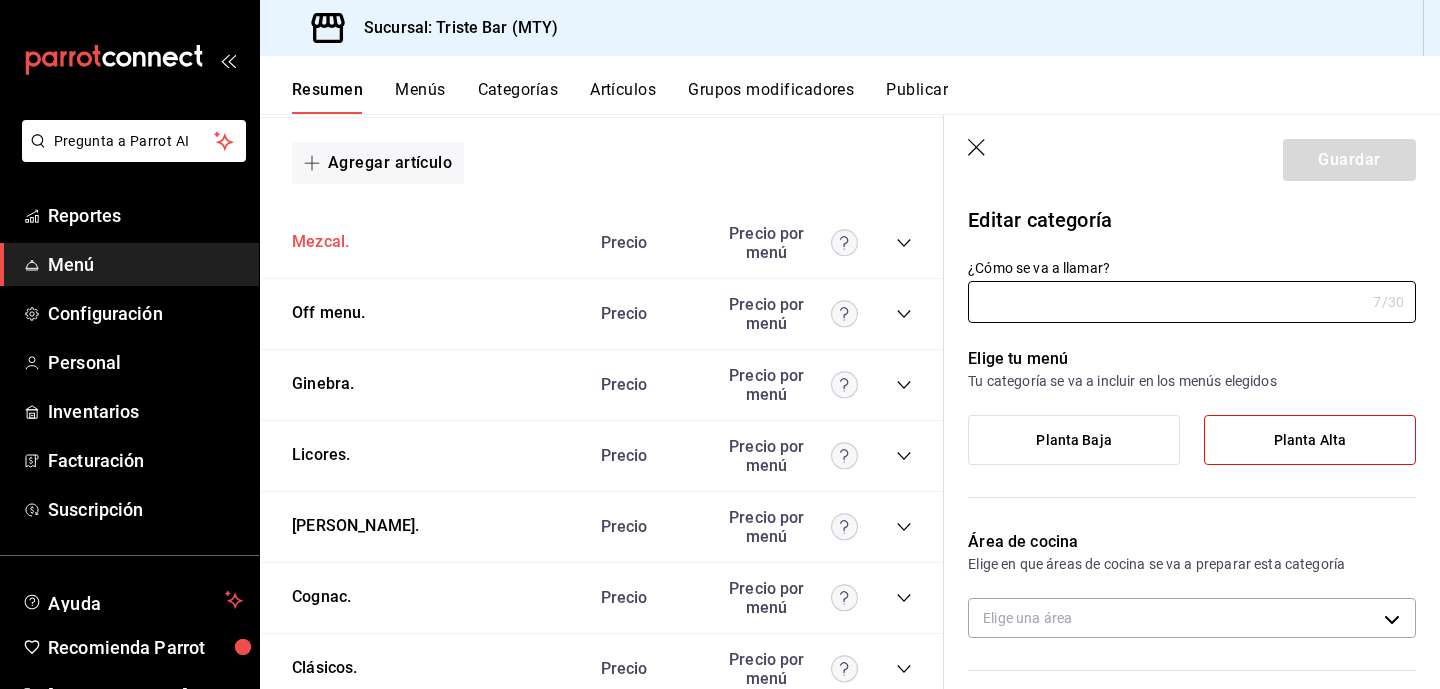 type on "Mezcal." 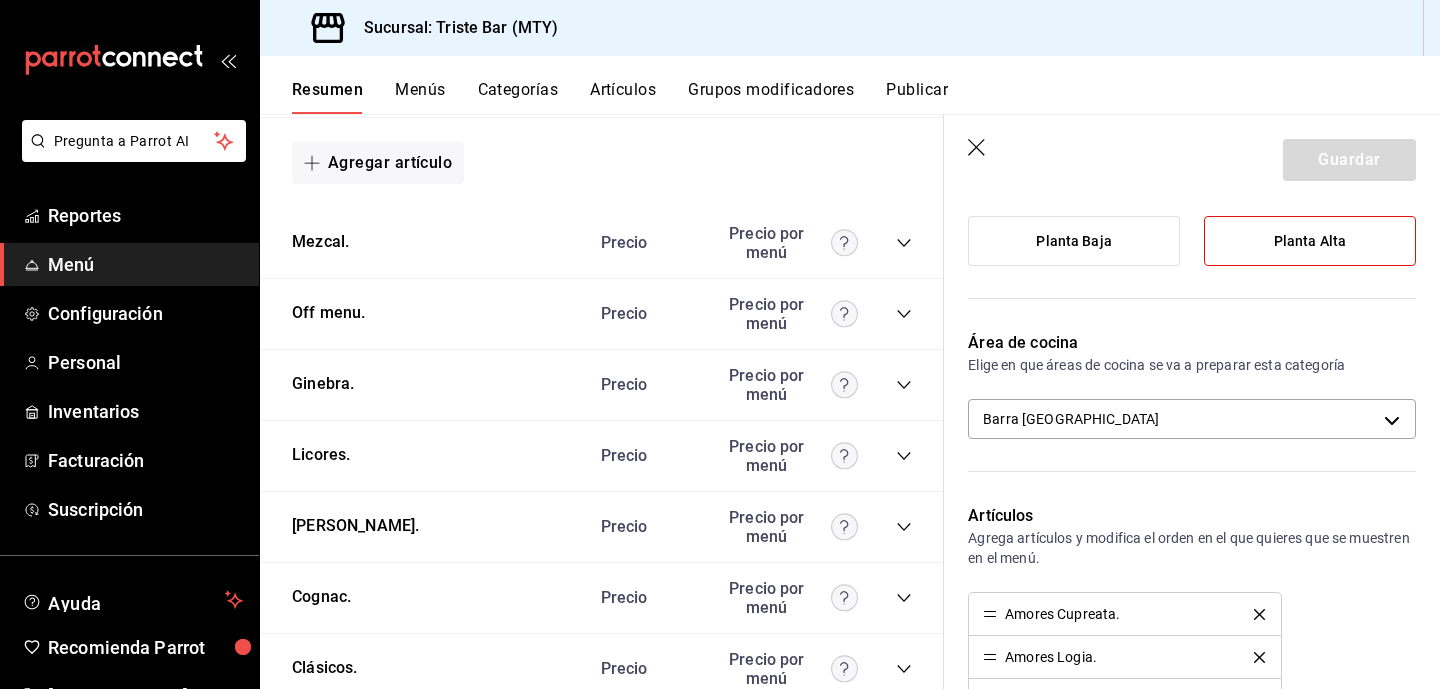 scroll, scrollTop: 204, scrollLeft: 0, axis: vertical 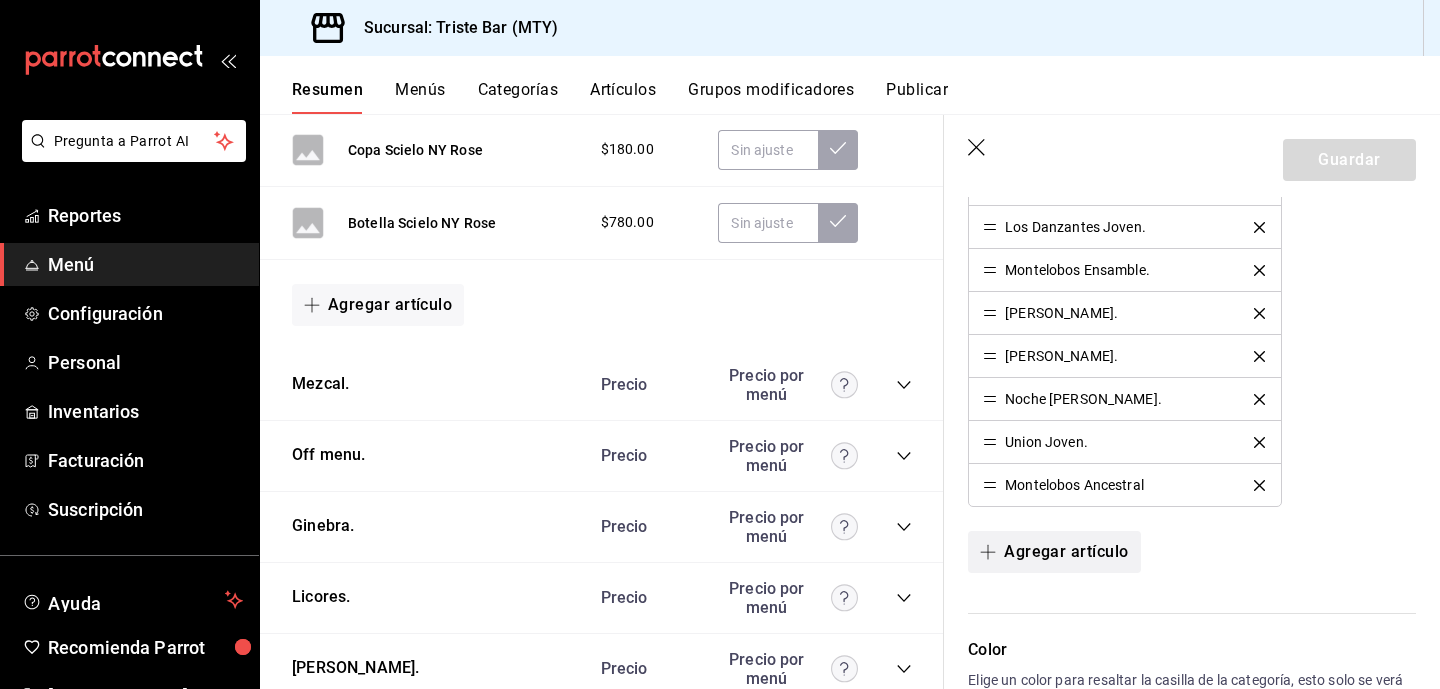 click on "Agregar artículo" at bounding box center [1054, 552] 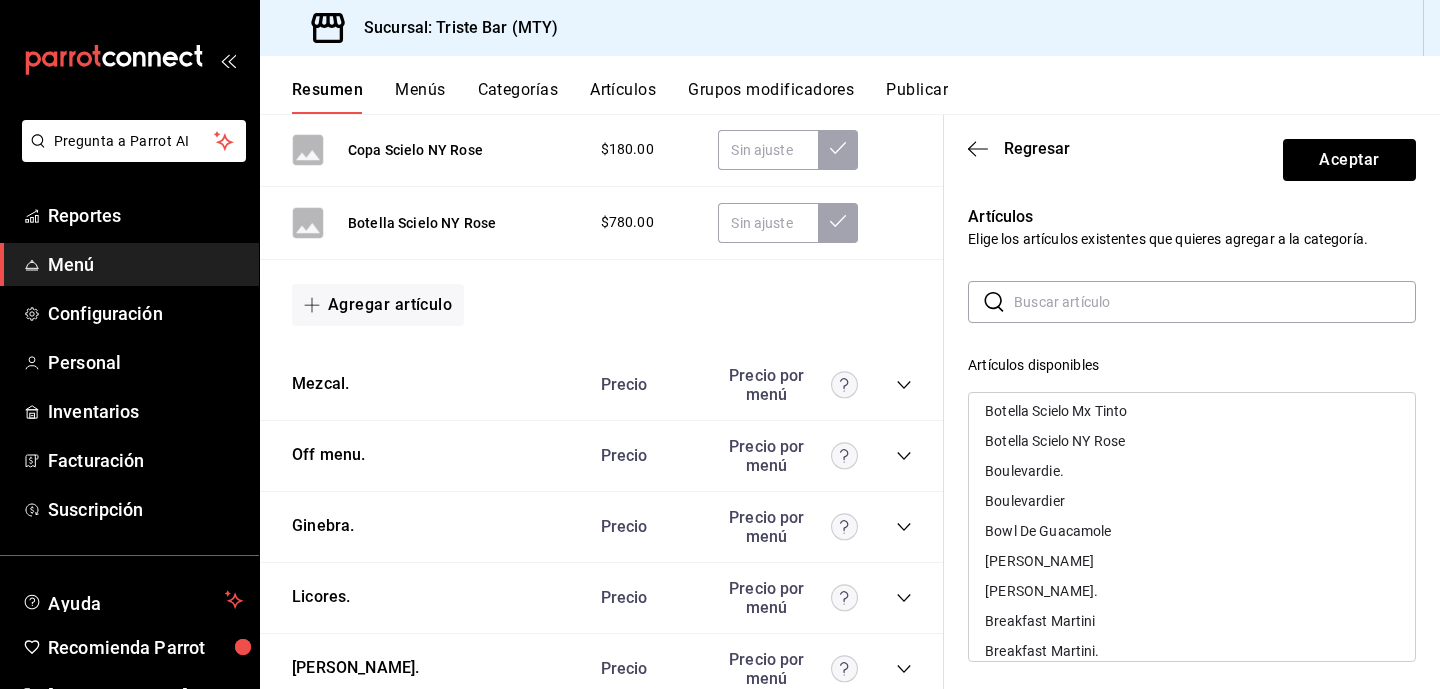 scroll, scrollTop: 1508, scrollLeft: 0, axis: vertical 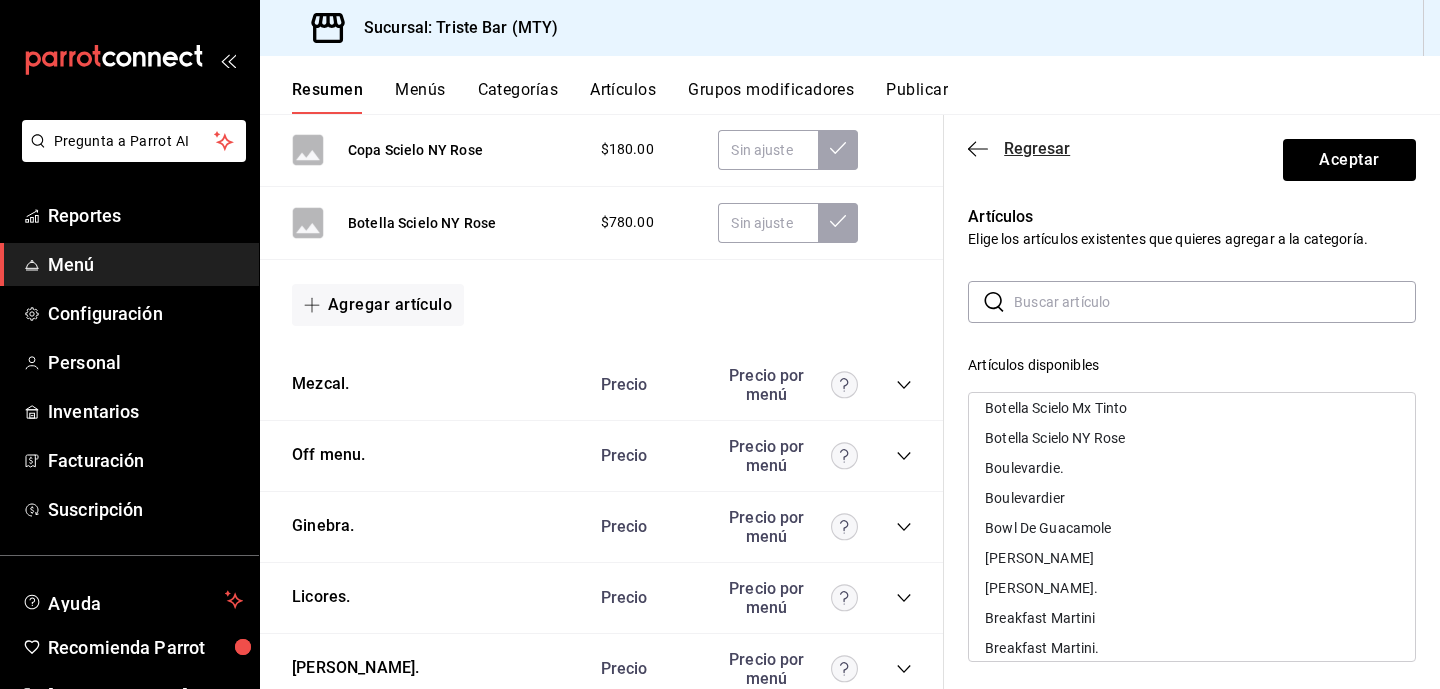 click 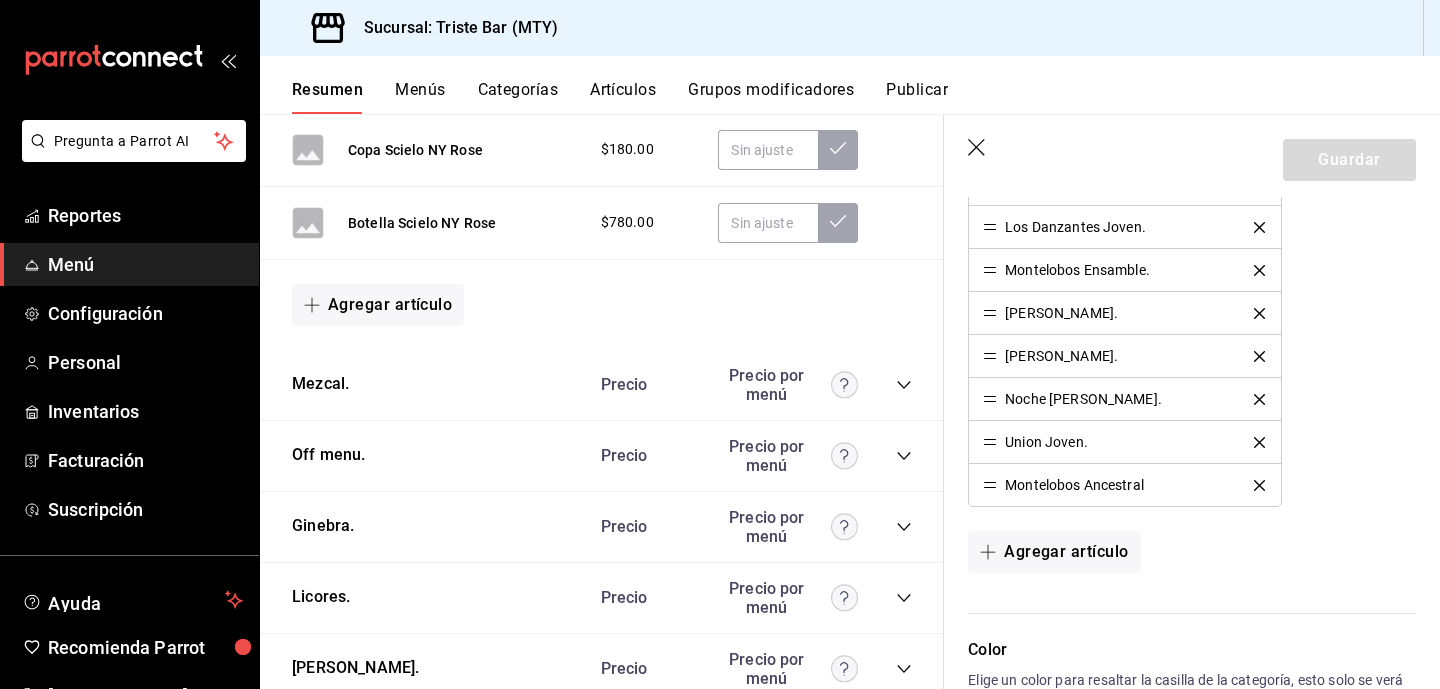 click 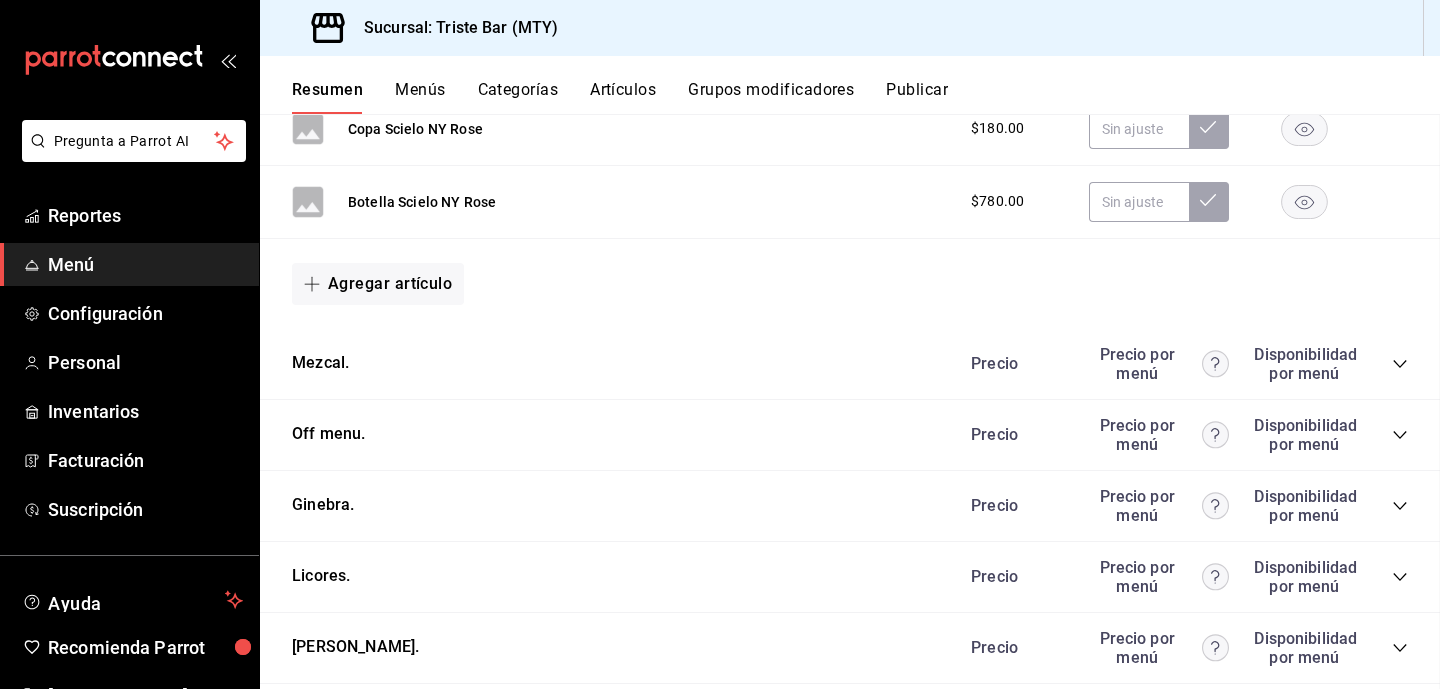 scroll, scrollTop: 0, scrollLeft: 0, axis: both 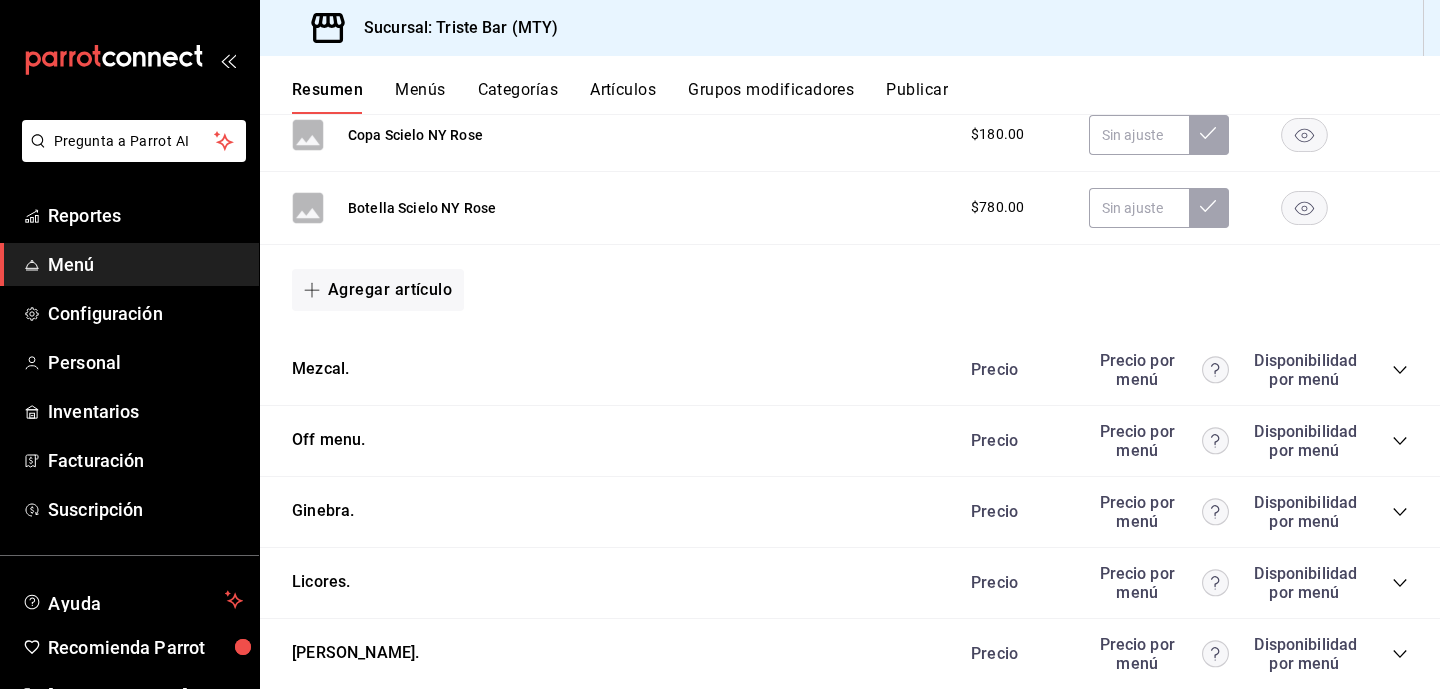 click 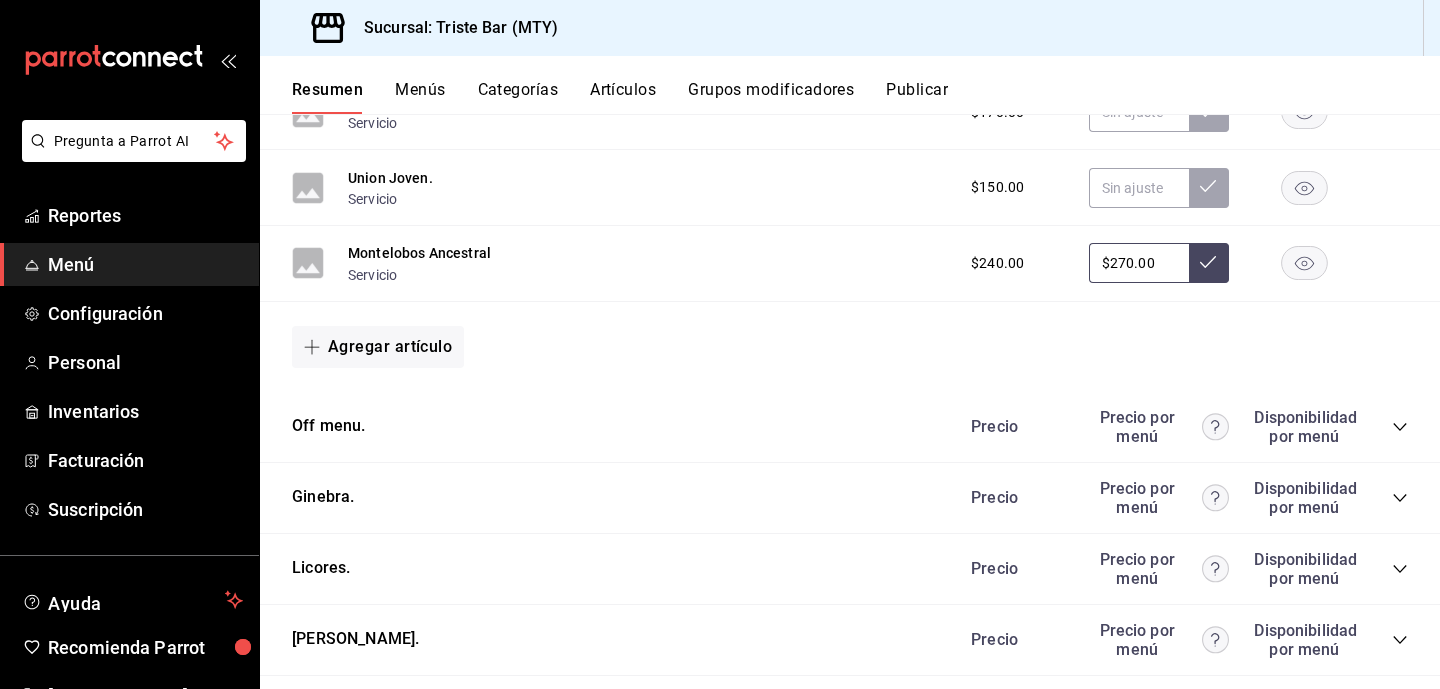 scroll, scrollTop: 2085, scrollLeft: 0, axis: vertical 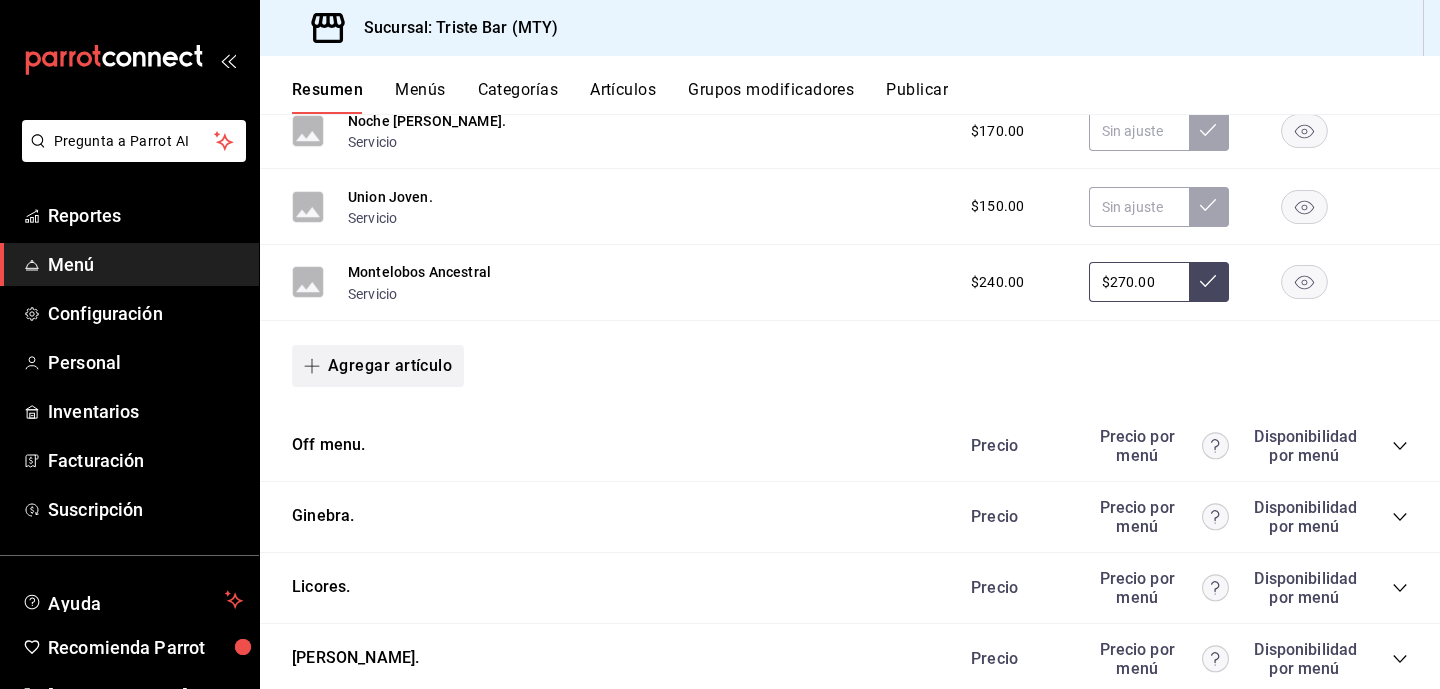 click on "Agregar artículo" at bounding box center (378, 366) 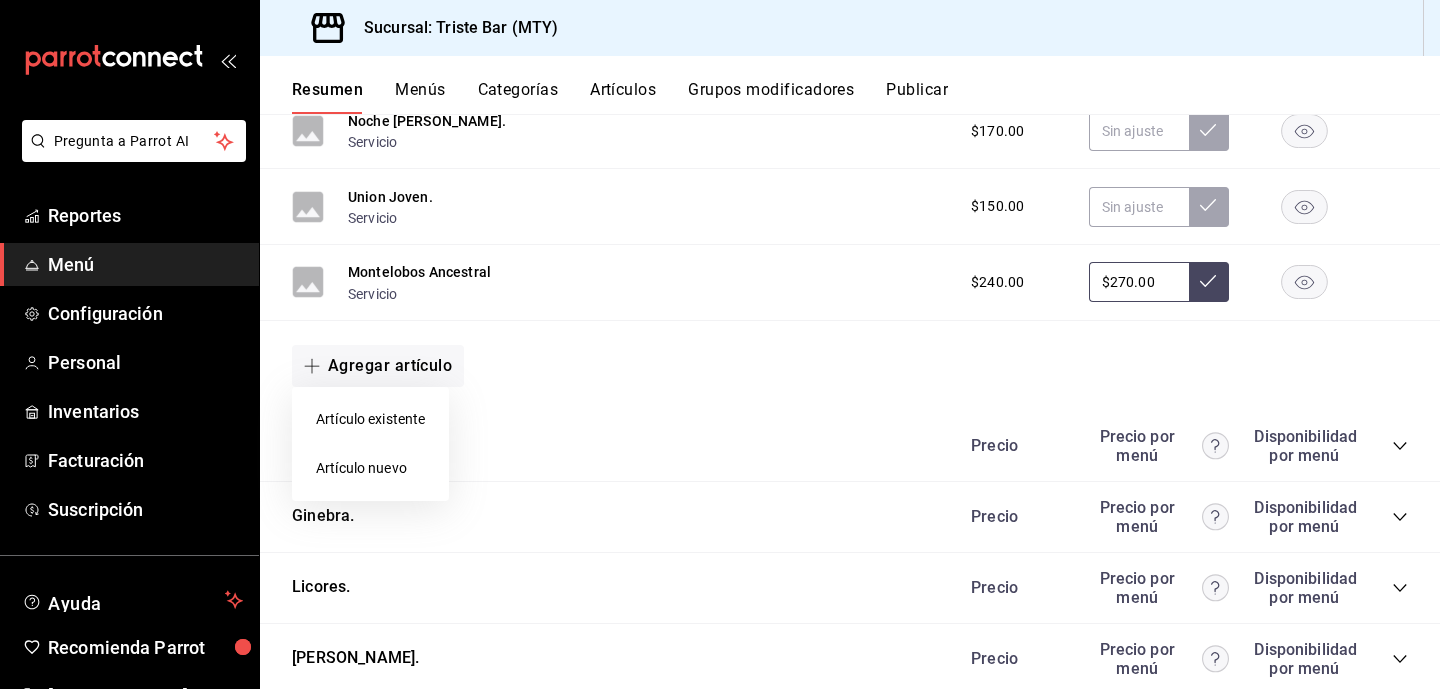 click on "Artículo nuevo" at bounding box center [370, 468] 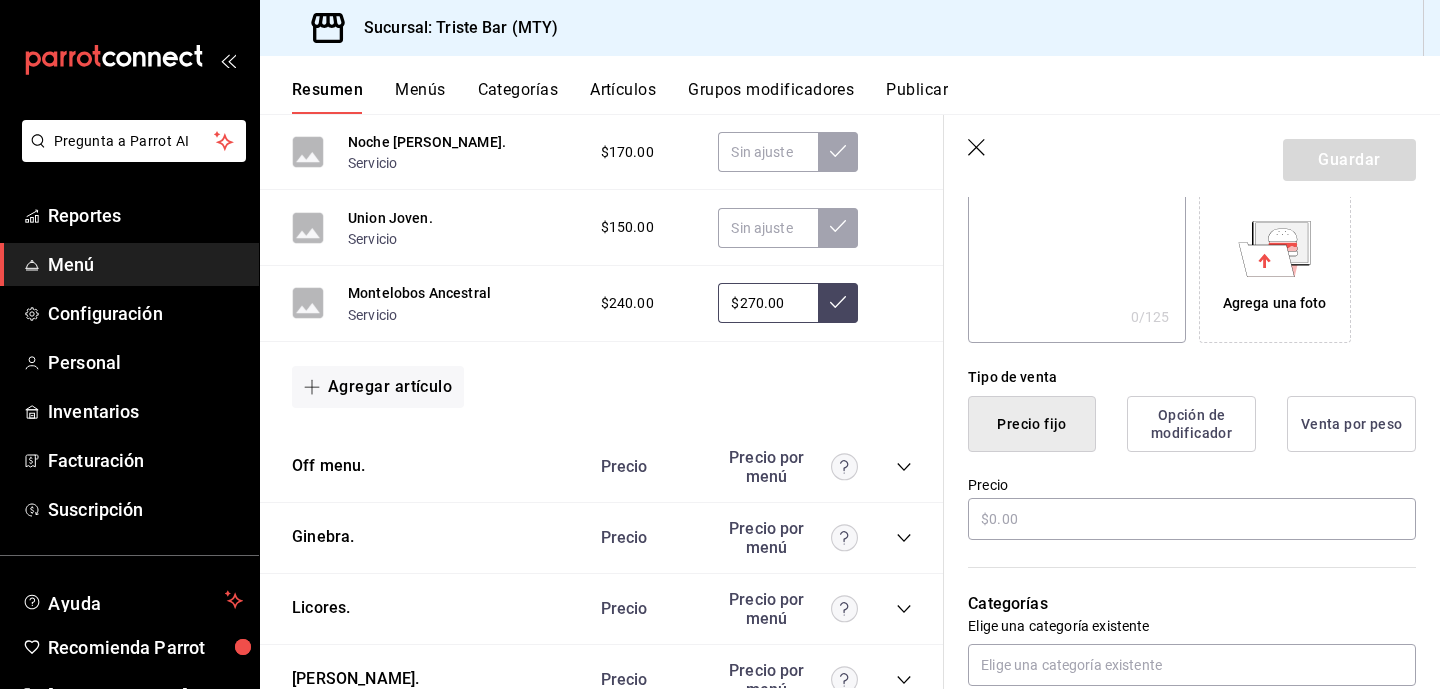 scroll, scrollTop: 337, scrollLeft: 0, axis: vertical 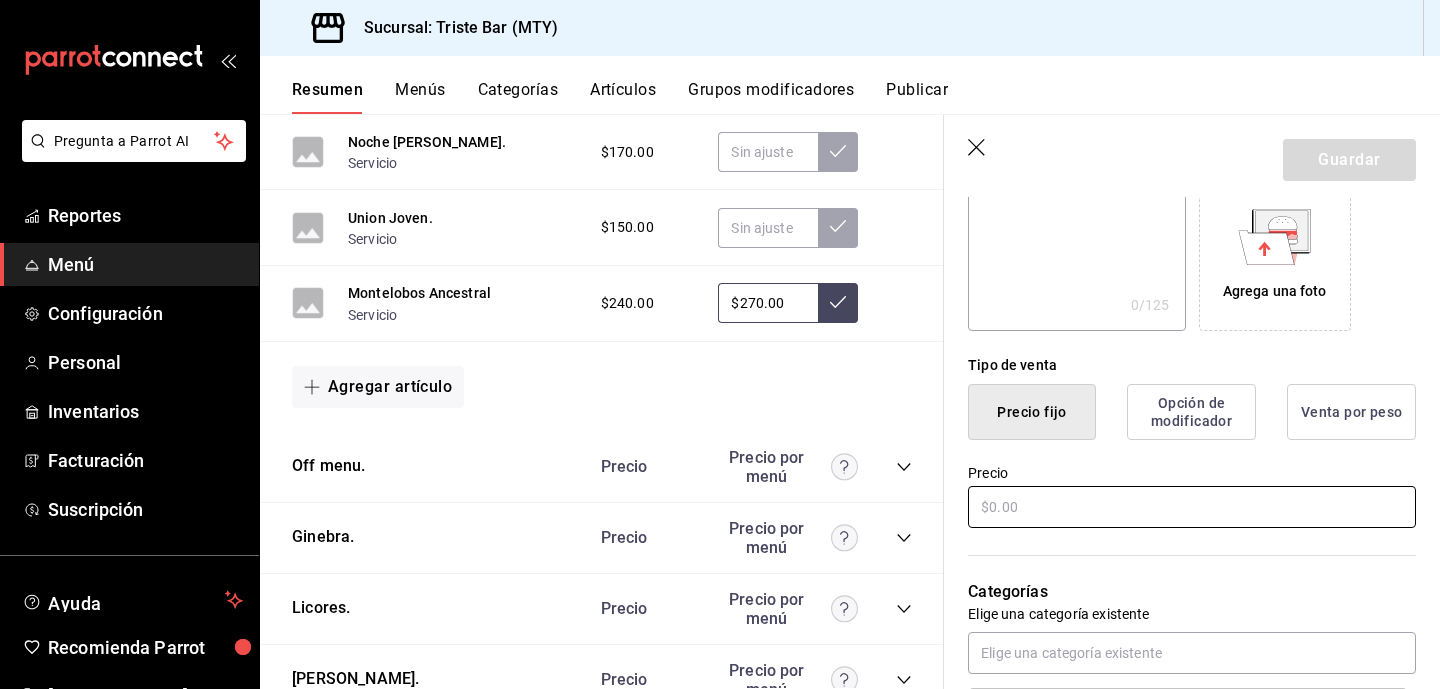 type on "Pechotierra Cenizo" 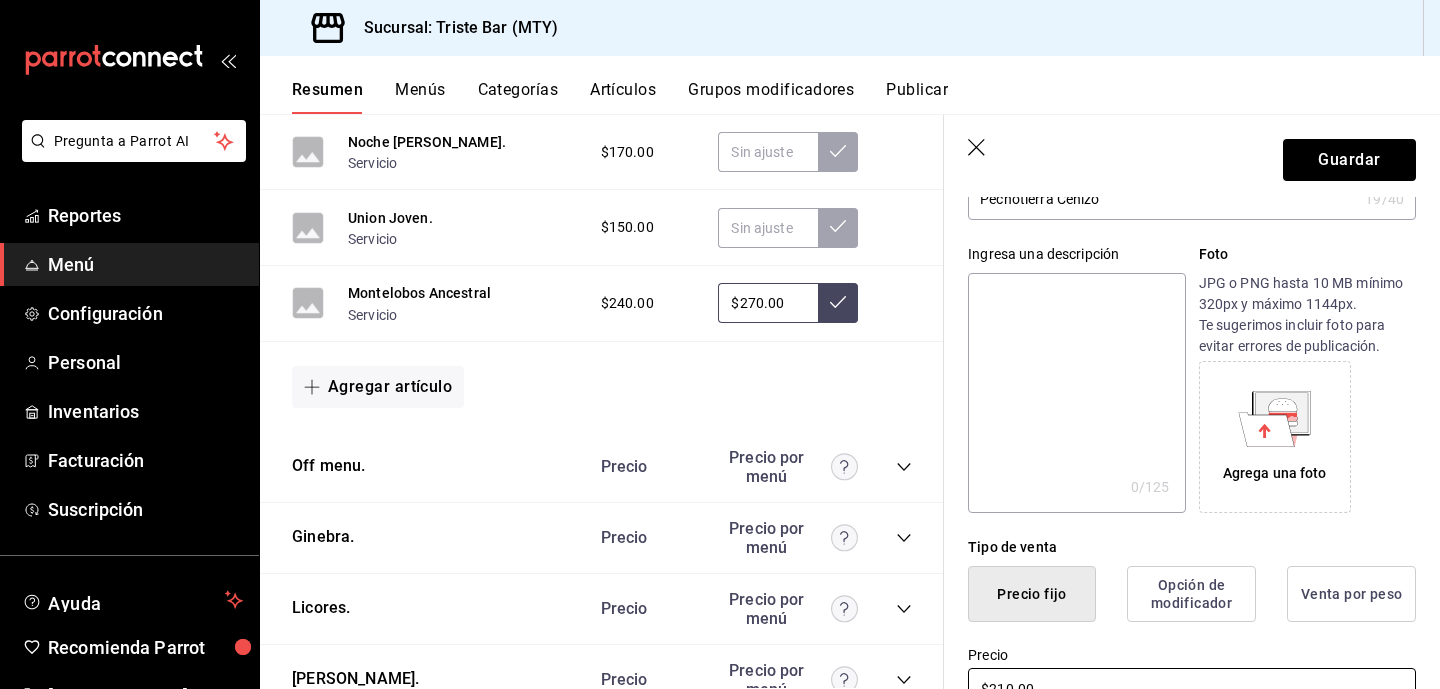 scroll, scrollTop: 149, scrollLeft: 0, axis: vertical 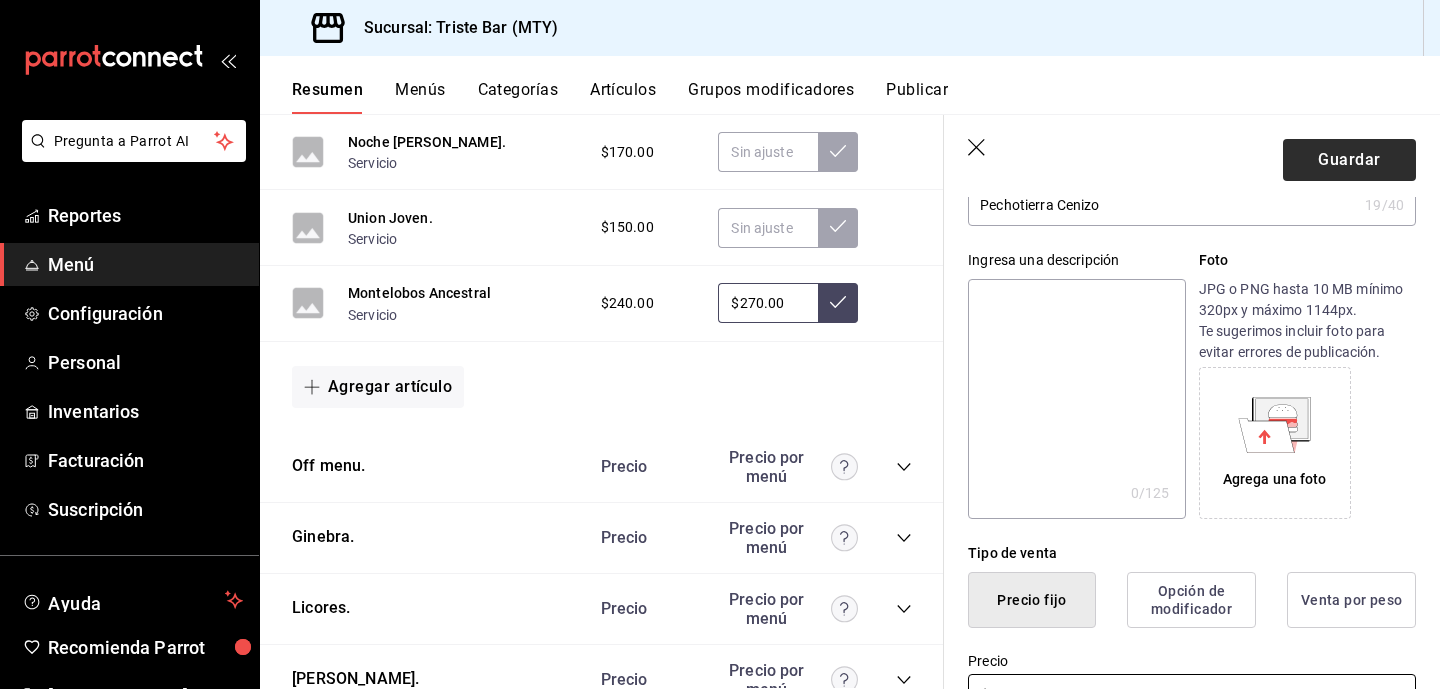 type on "$210.00" 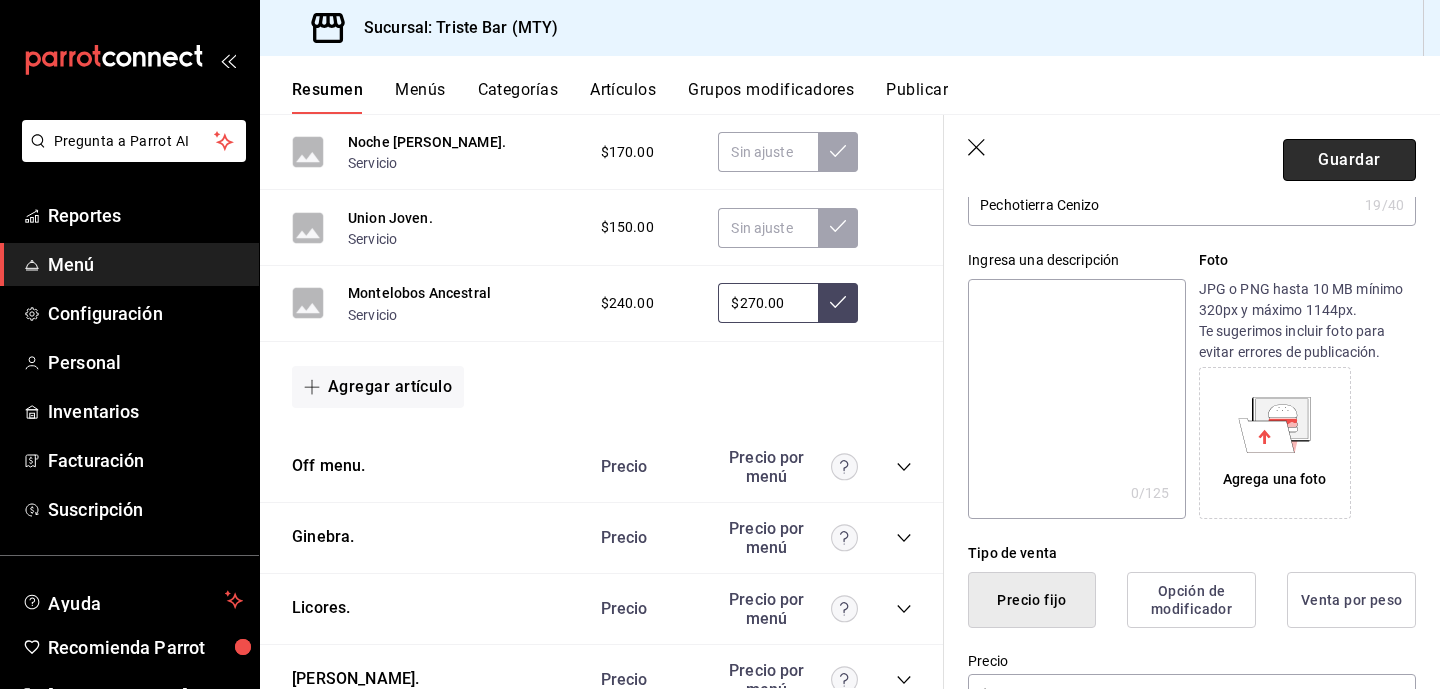 click on "Guardar" at bounding box center [1349, 160] 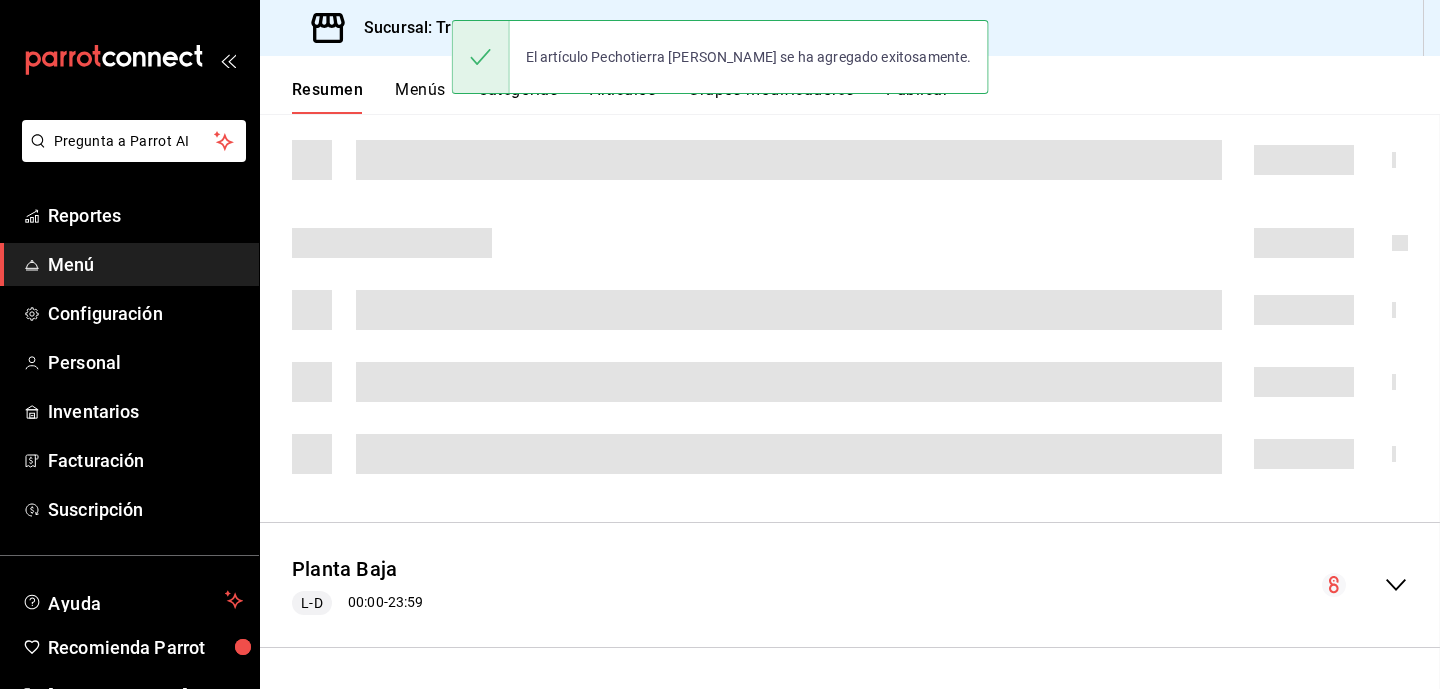 scroll, scrollTop: 497, scrollLeft: 0, axis: vertical 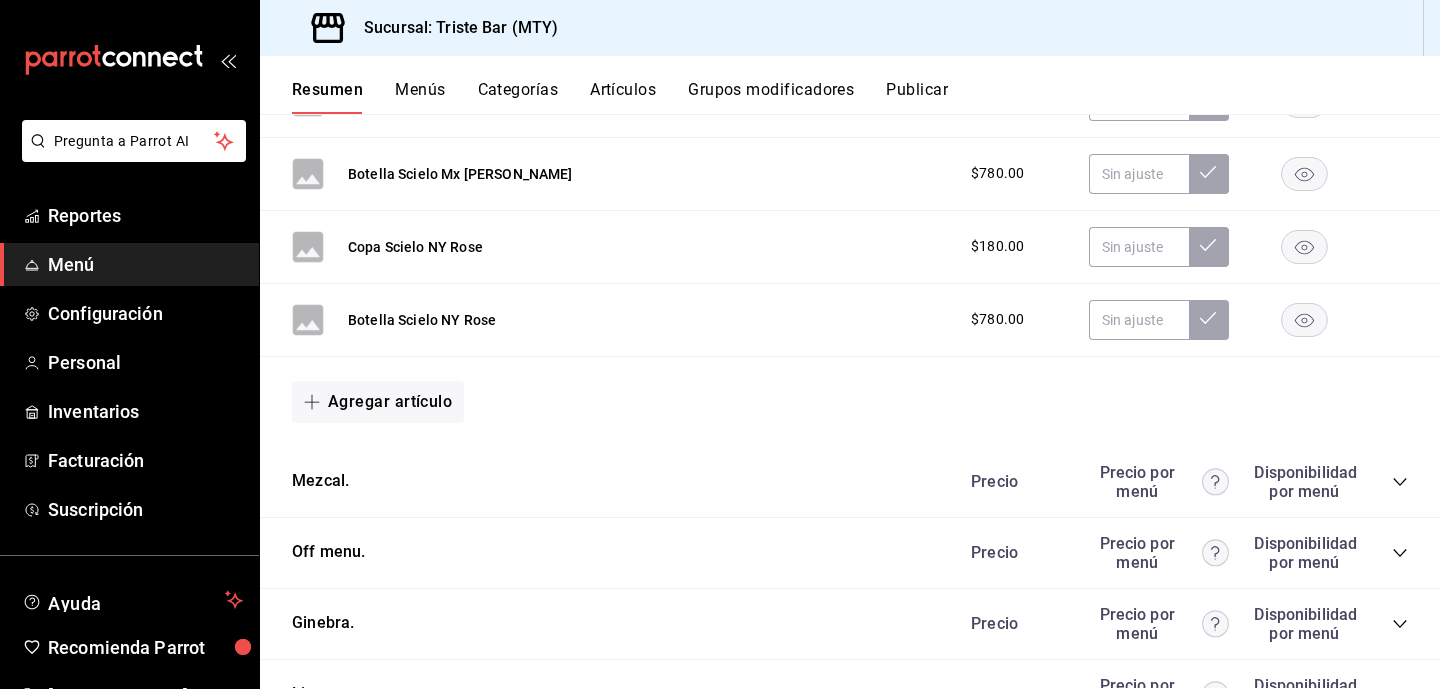click 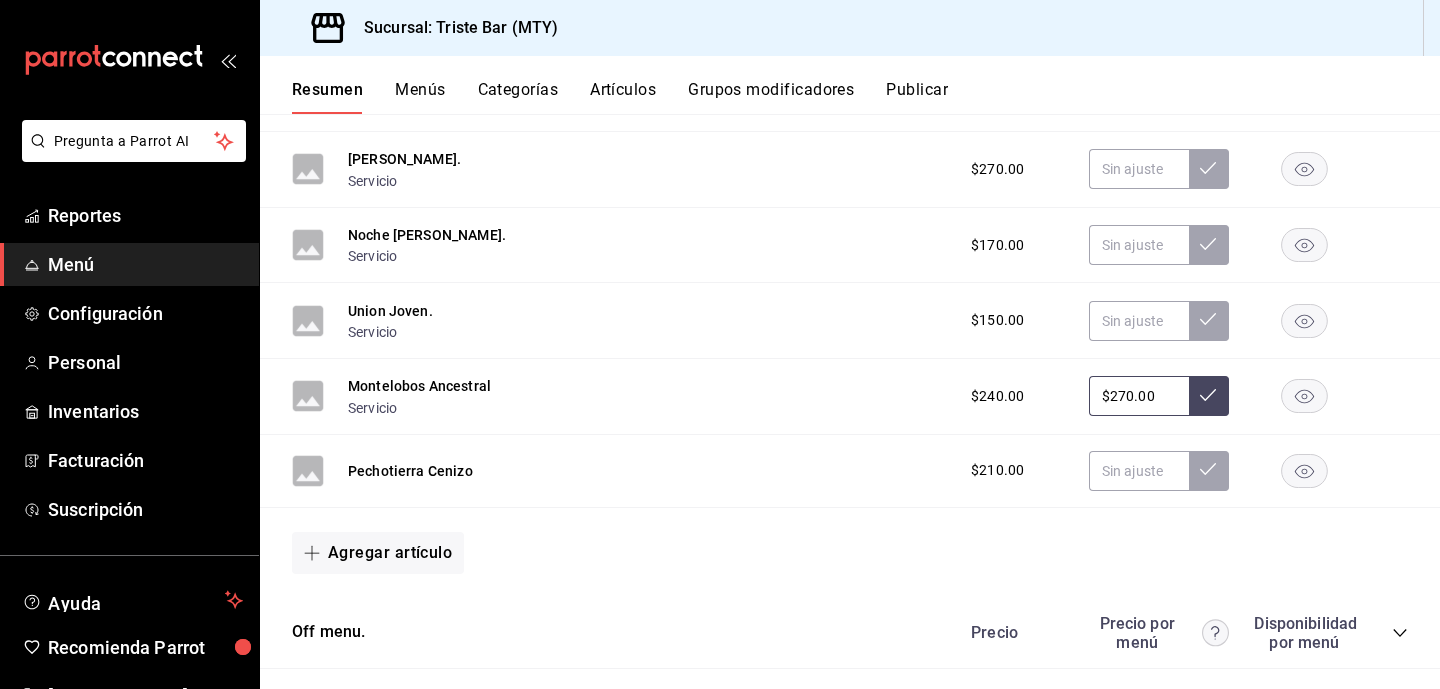 scroll, scrollTop: 1982, scrollLeft: 0, axis: vertical 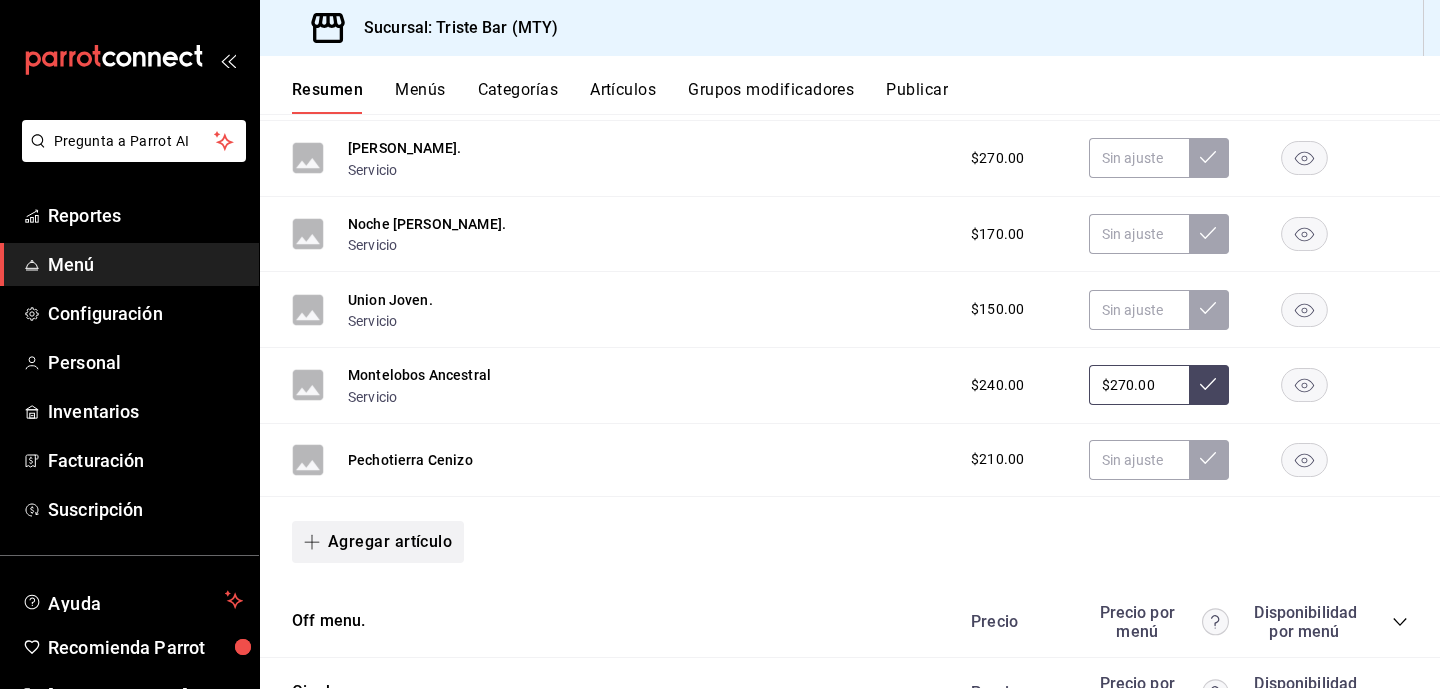 click on "Agregar artículo" at bounding box center (378, 542) 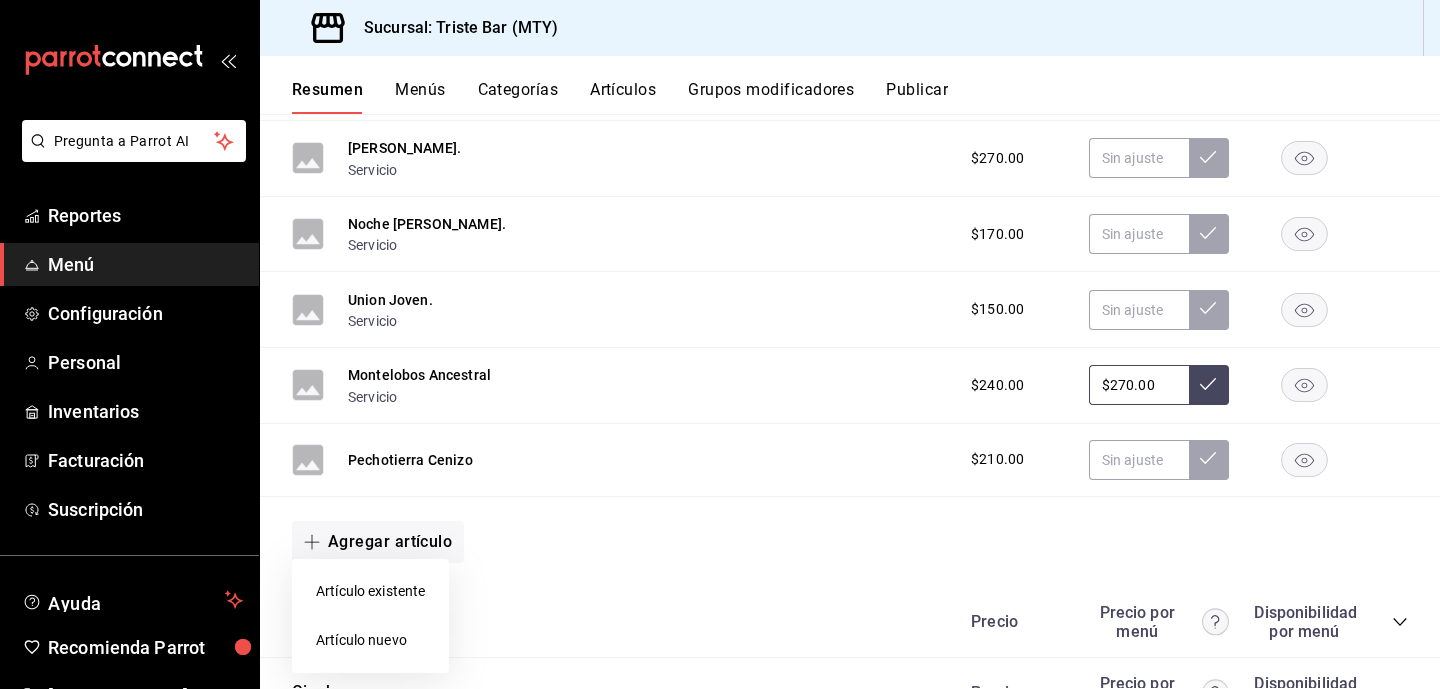 click on "Artículo nuevo" at bounding box center [370, 640] 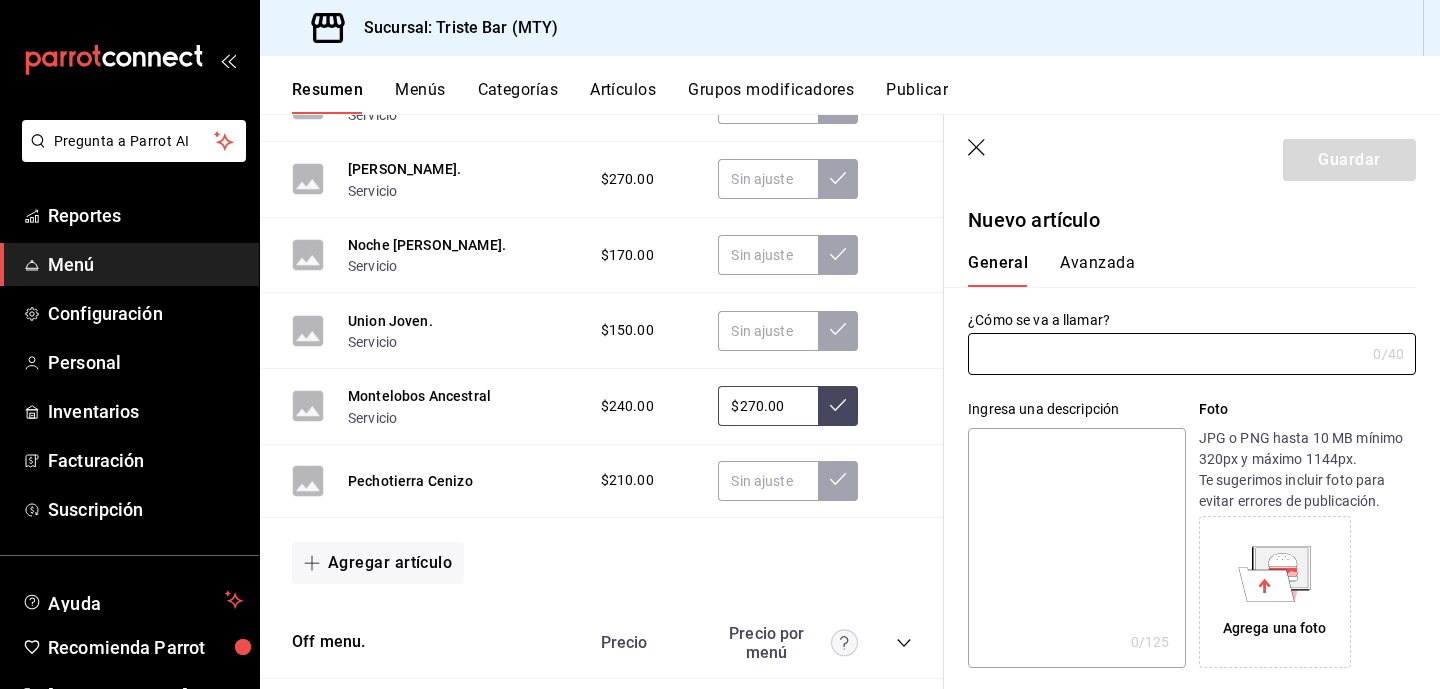 type on "AR-1752370792459" 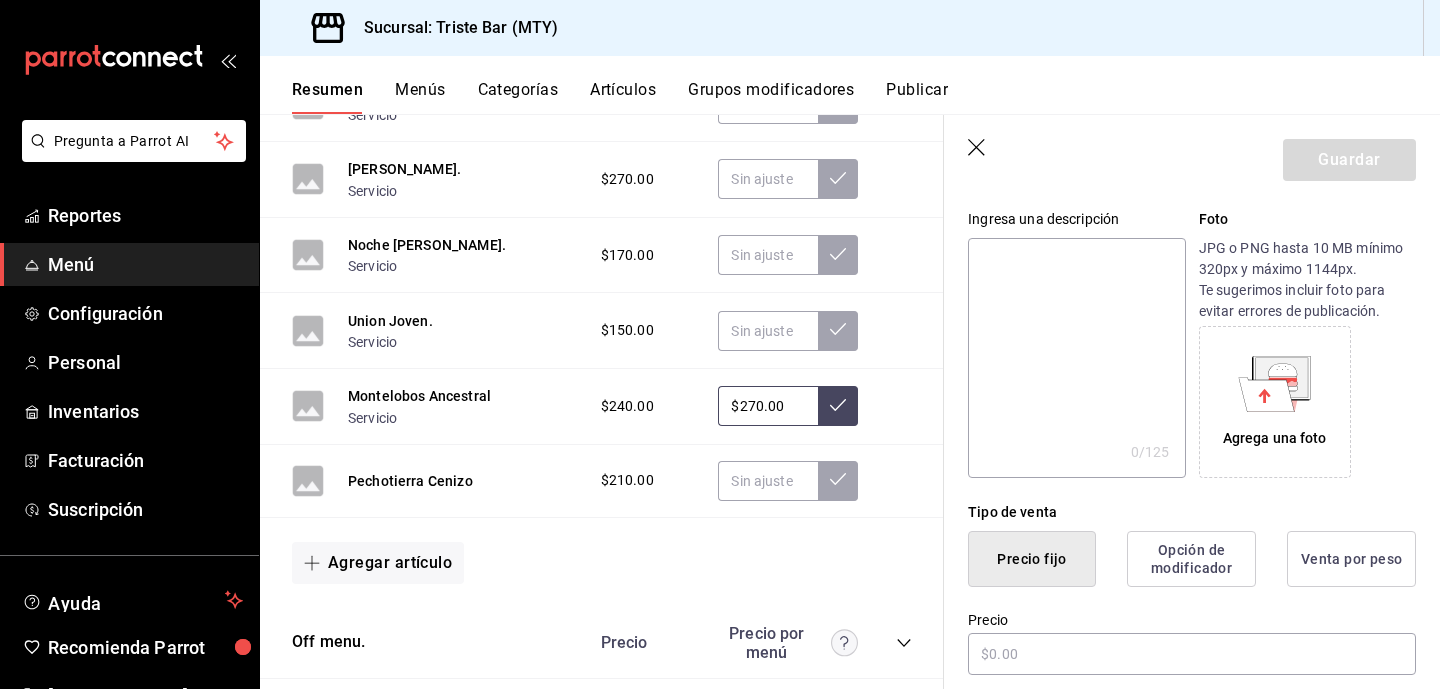 scroll, scrollTop: 221, scrollLeft: 0, axis: vertical 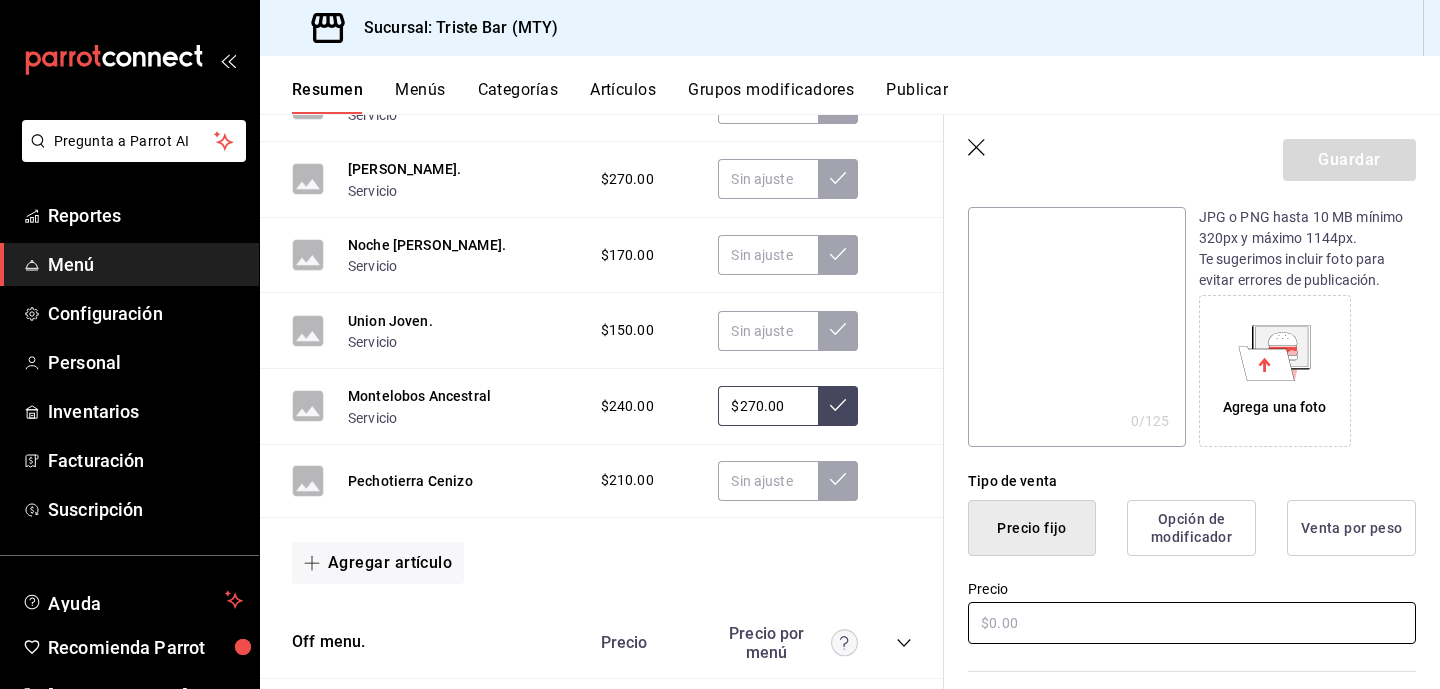 type on "Pechotierra Verde" 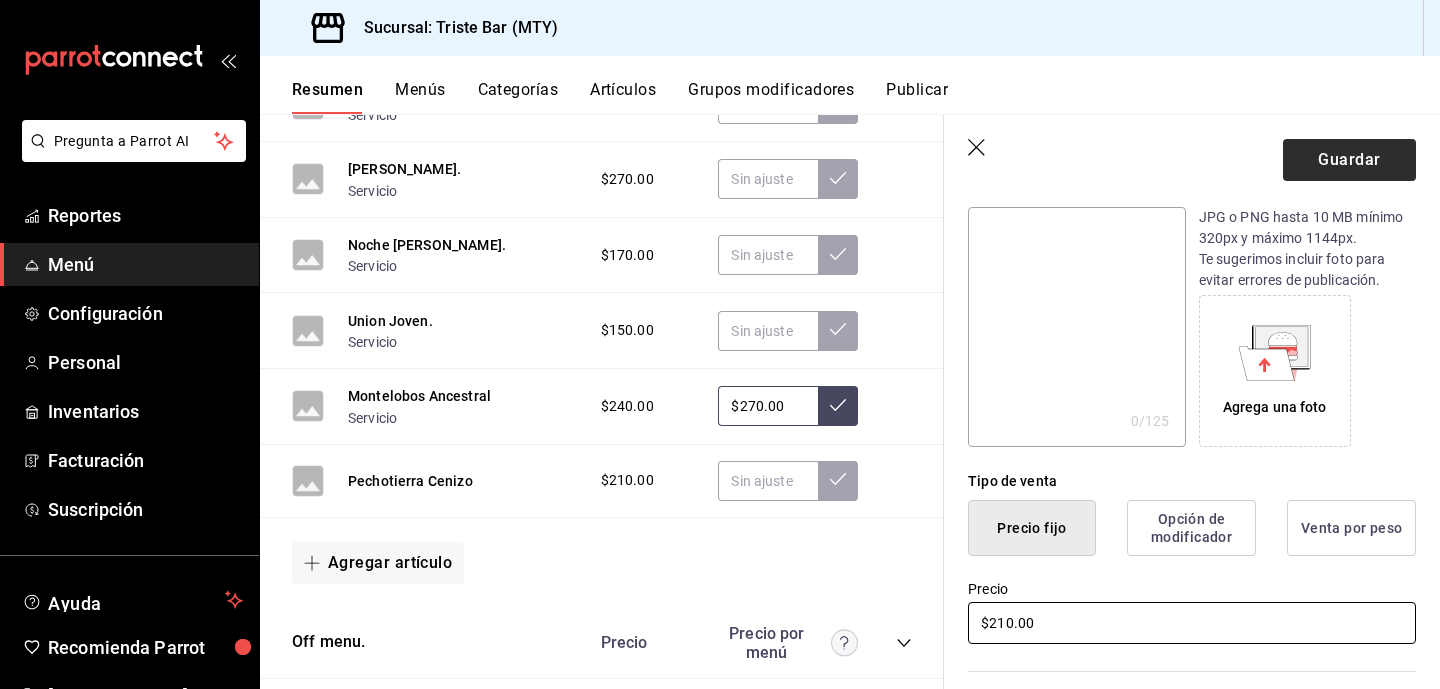 type on "$210.00" 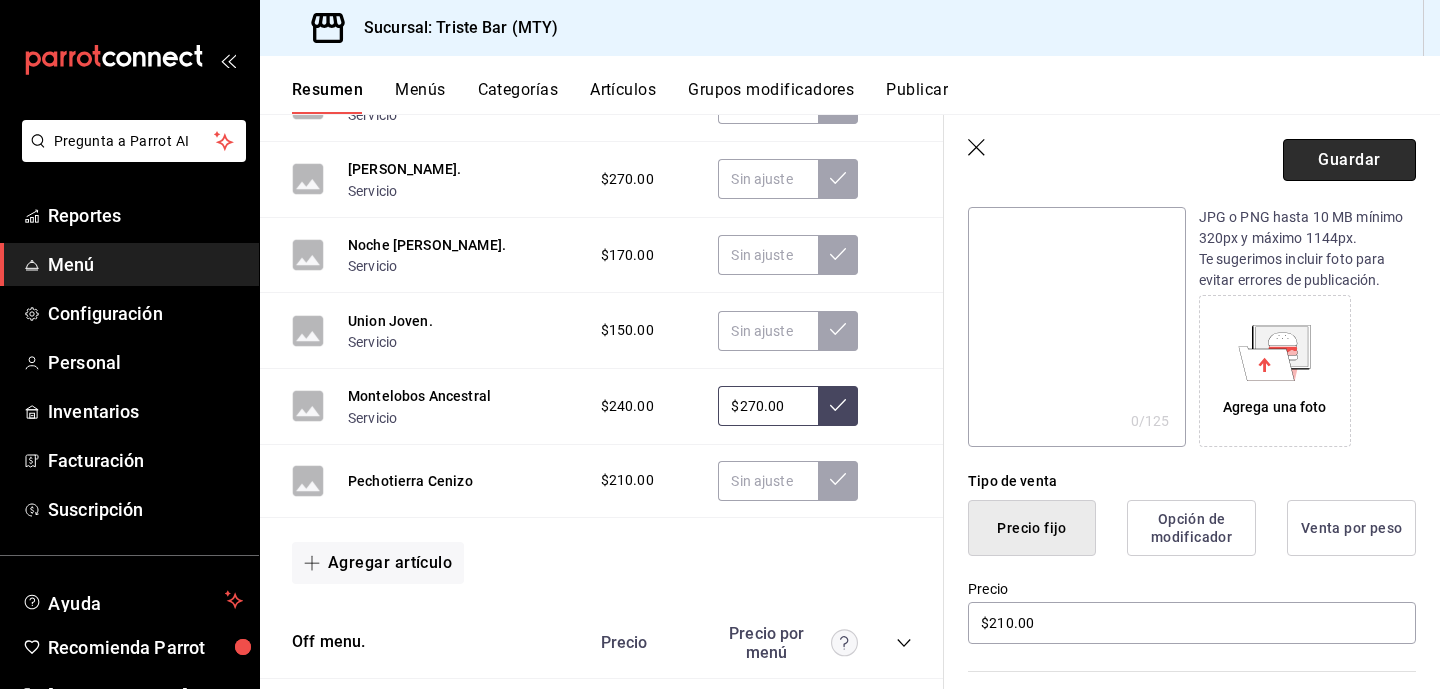 click on "Guardar" at bounding box center [1349, 160] 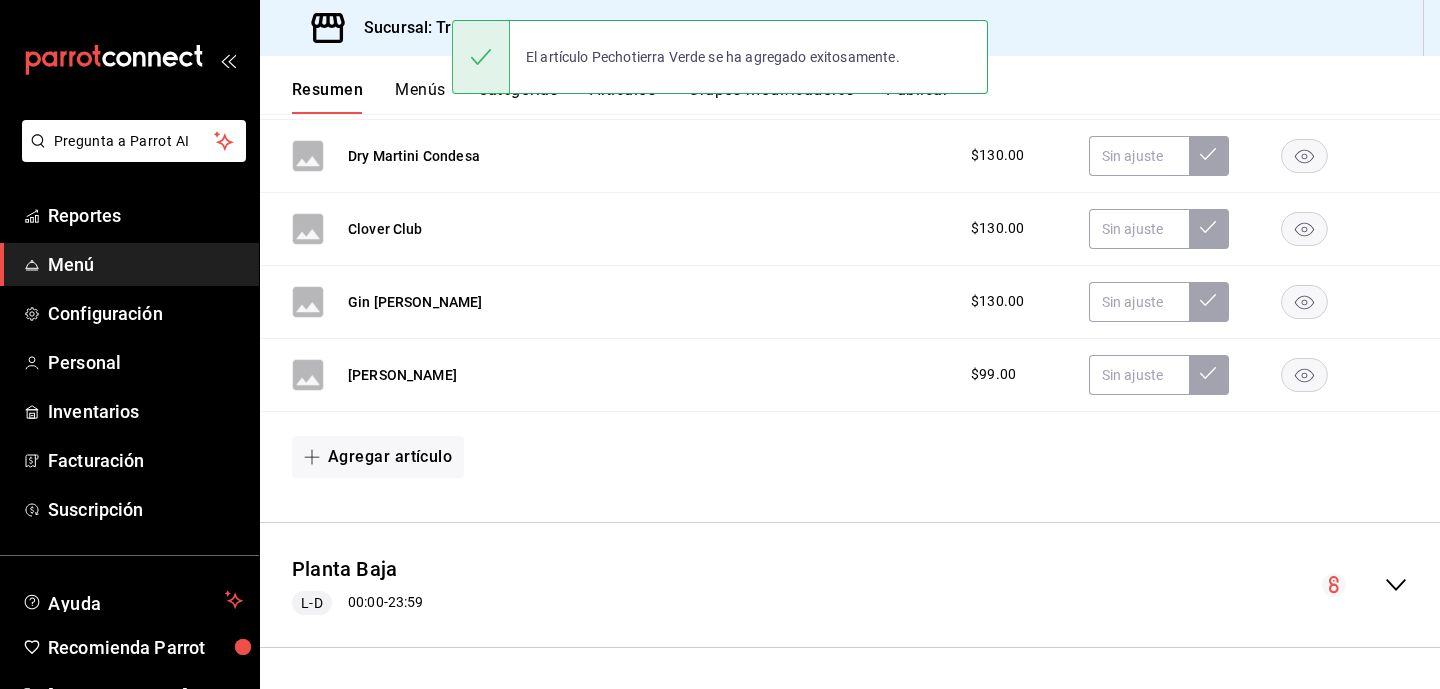 scroll, scrollTop: 478, scrollLeft: 0, axis: vertical 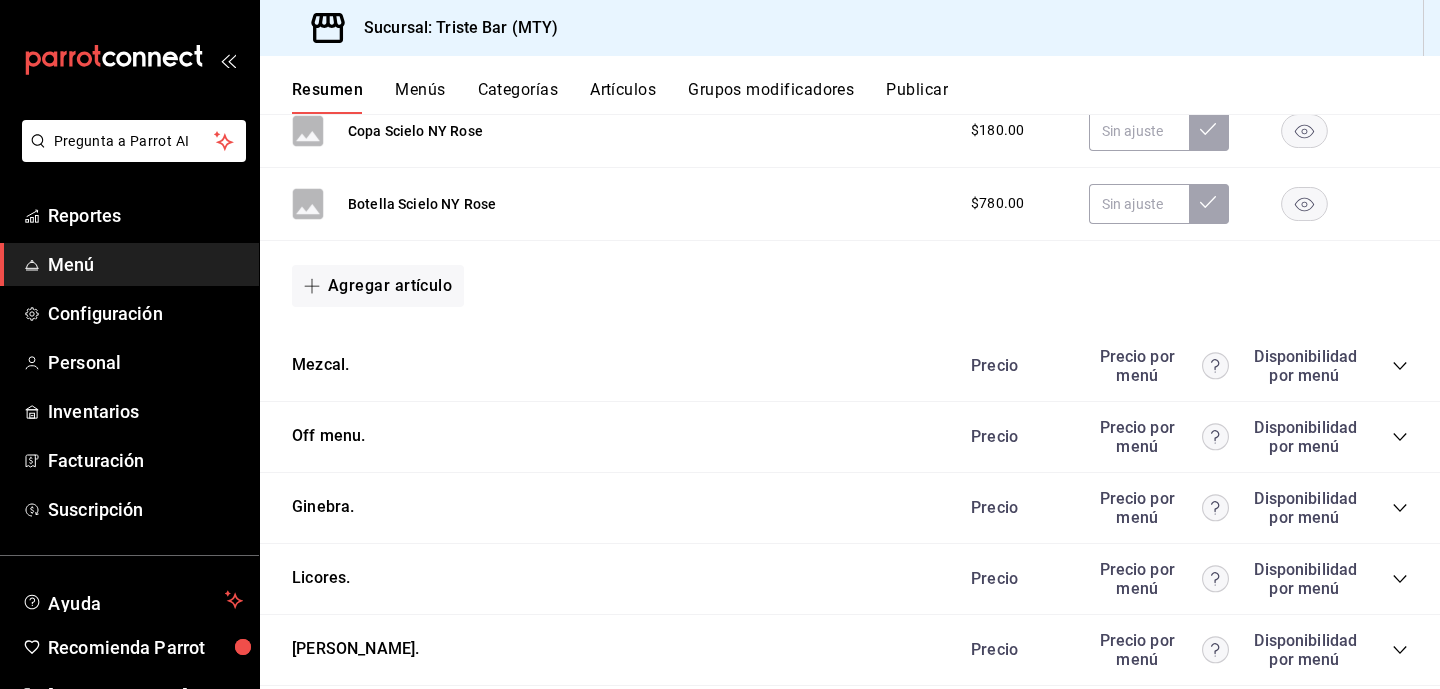 click 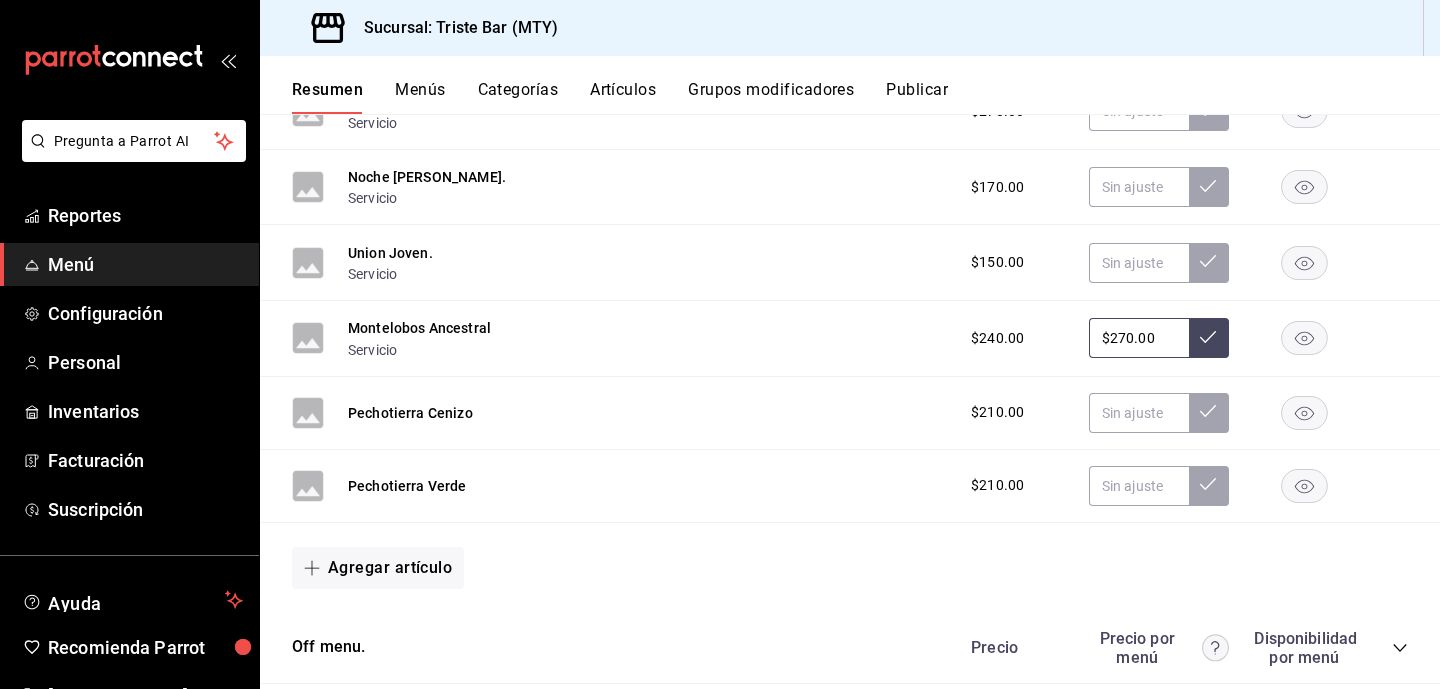 scroll, scrollTop: 2030, scrollLeft: 0, axis: vertical 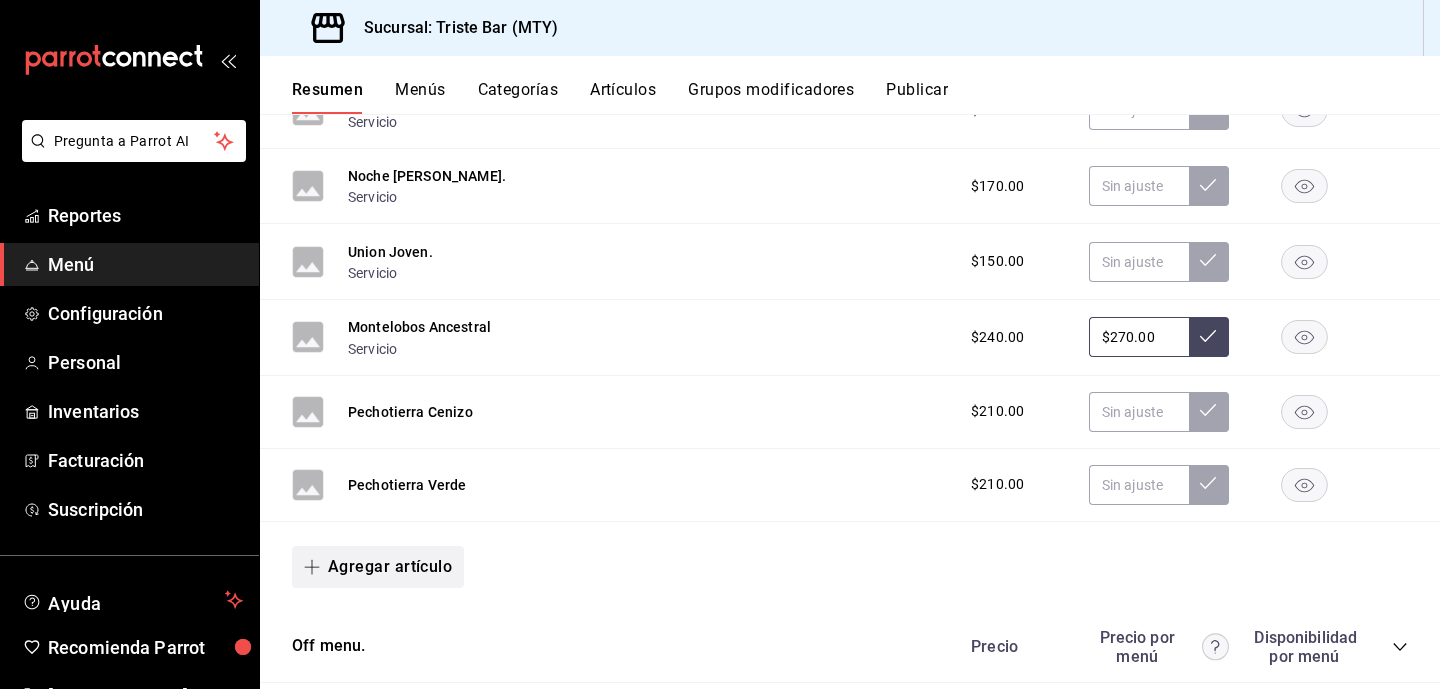 click on "Agregar artículo" at bounding box center [378, 567] 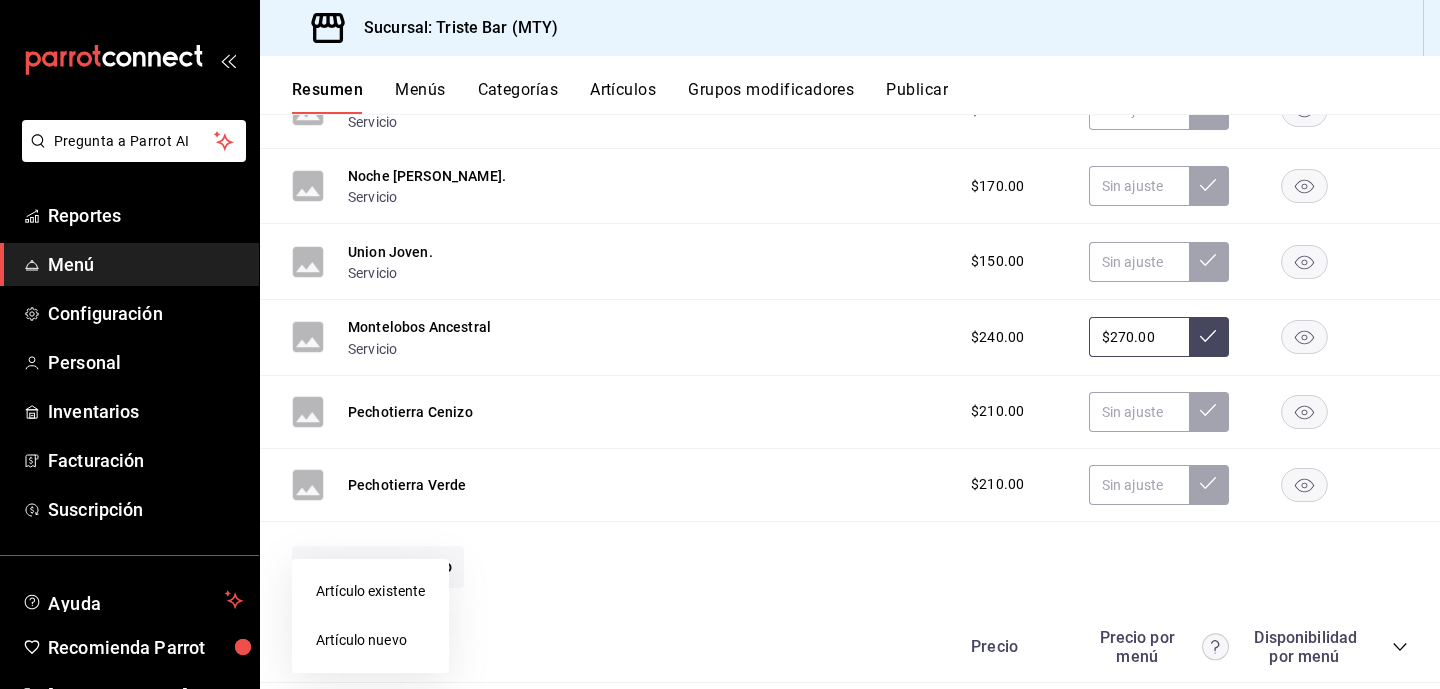 click on "Artículo nuevo" at bounding box center (370, 640) 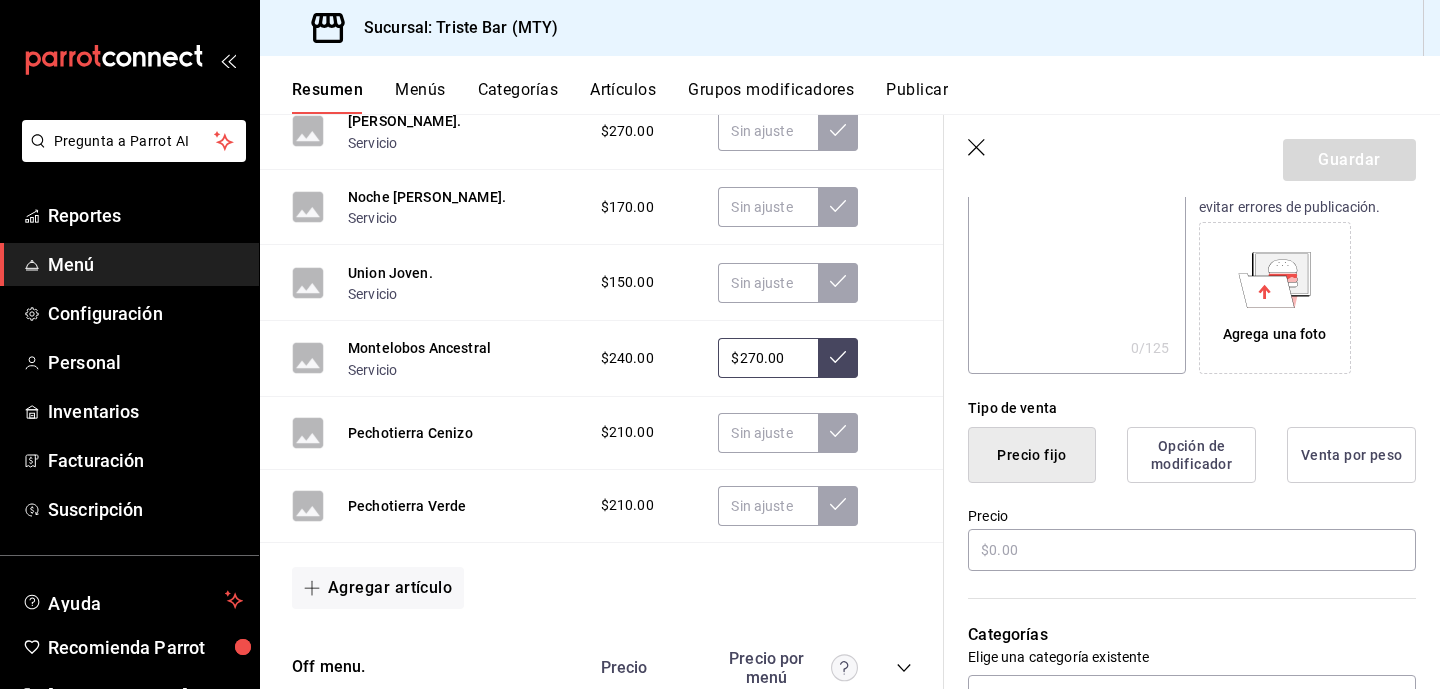 scroll, scrollTop: 296, scrollLeft: 0, axis: vertical 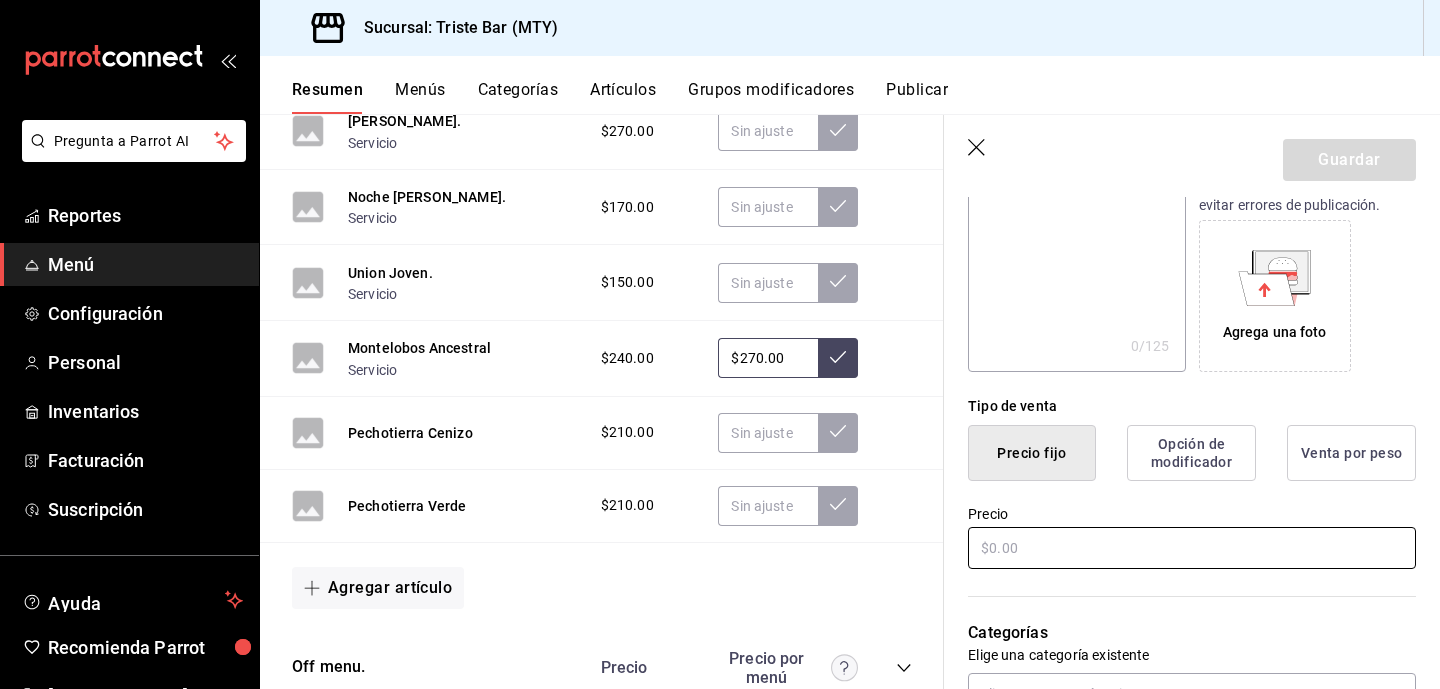 type on "Smul Pox" 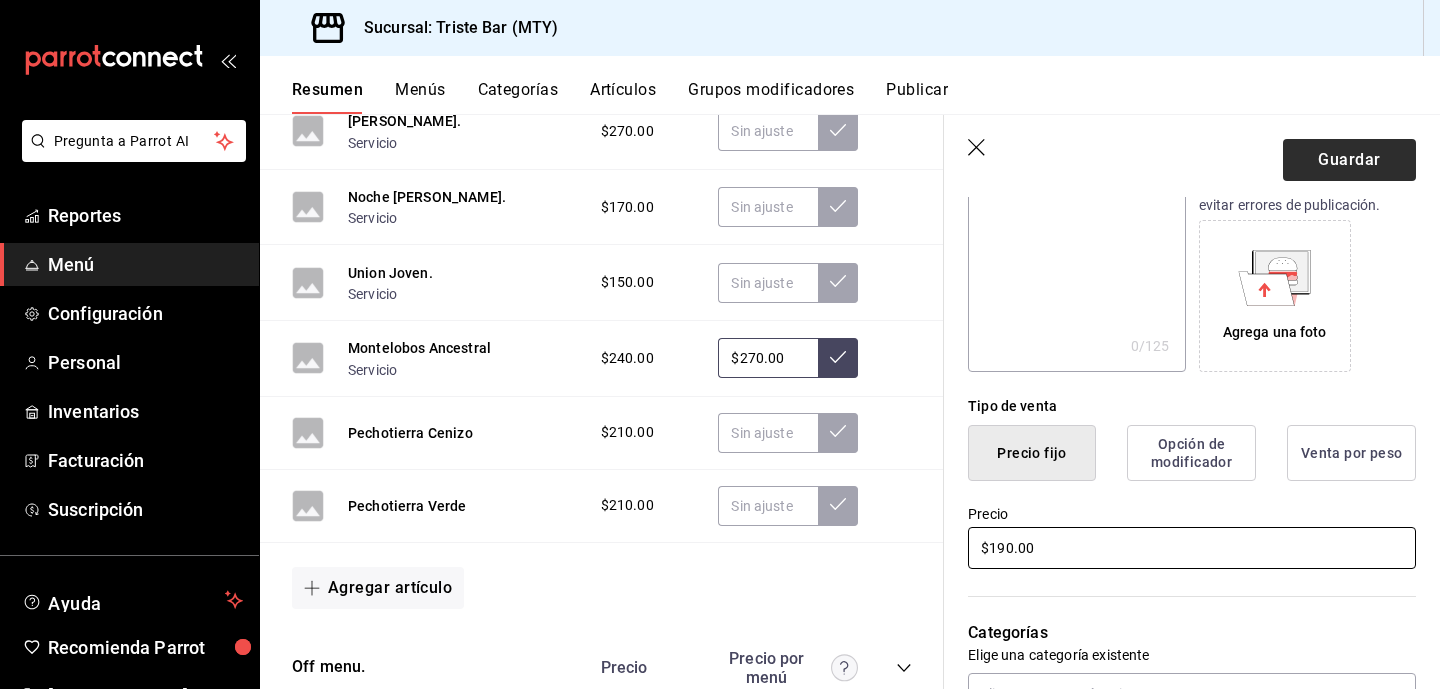 type on "$190.00" 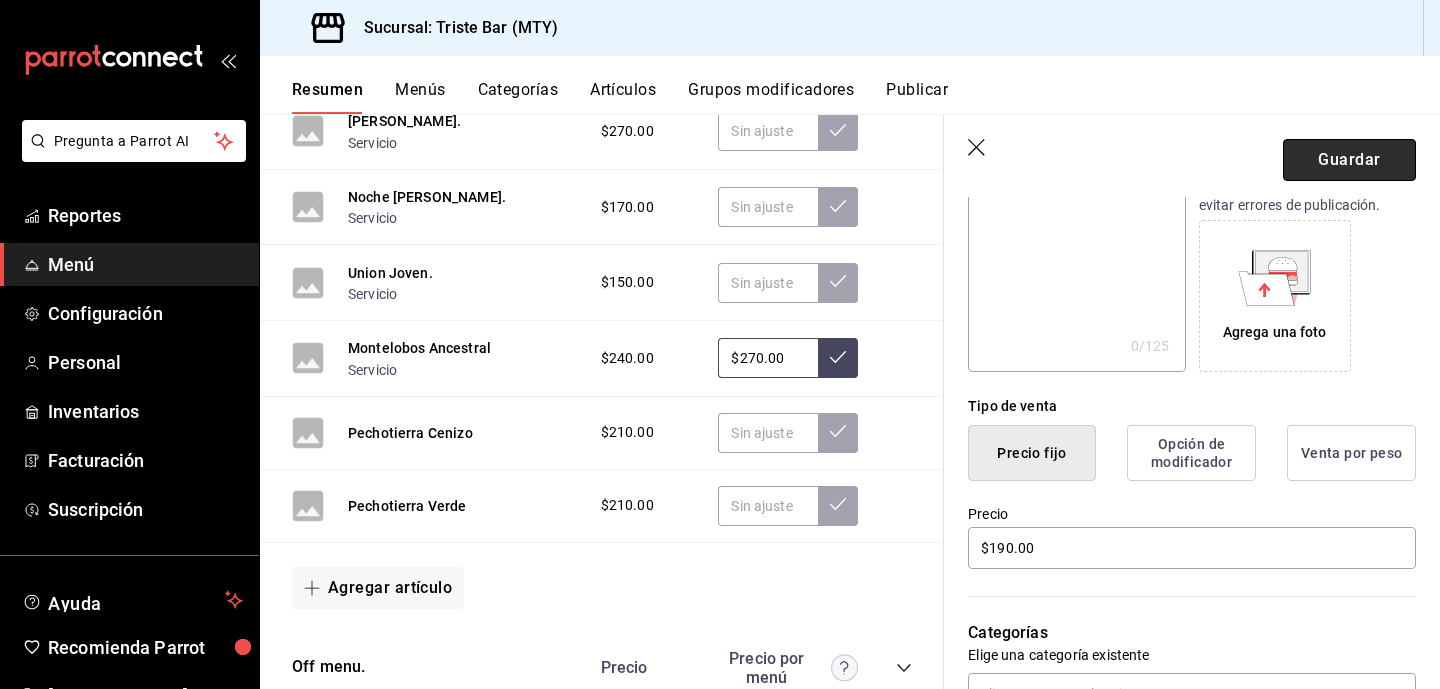 click on "Guardar" at bounding box center [1349, 160] 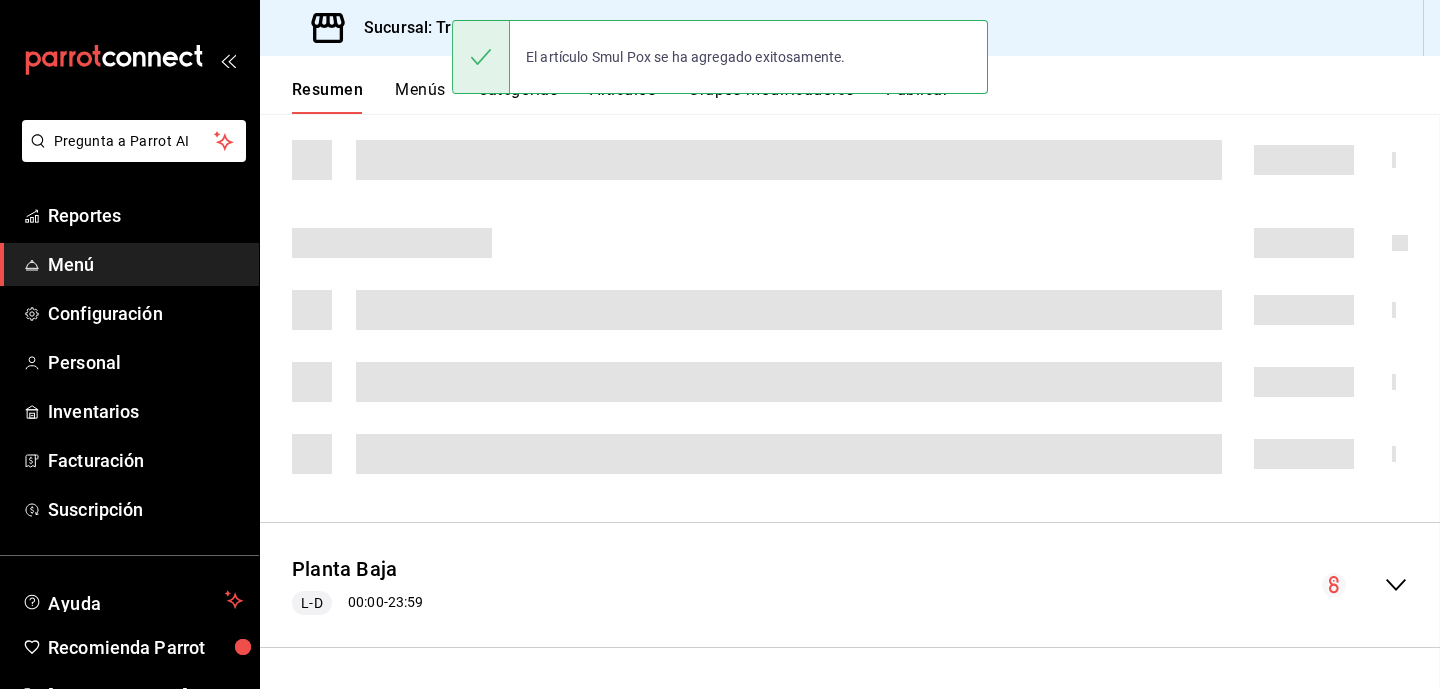 scroll, scrollTop: 616, scrollLeft: 0, axis: vertical 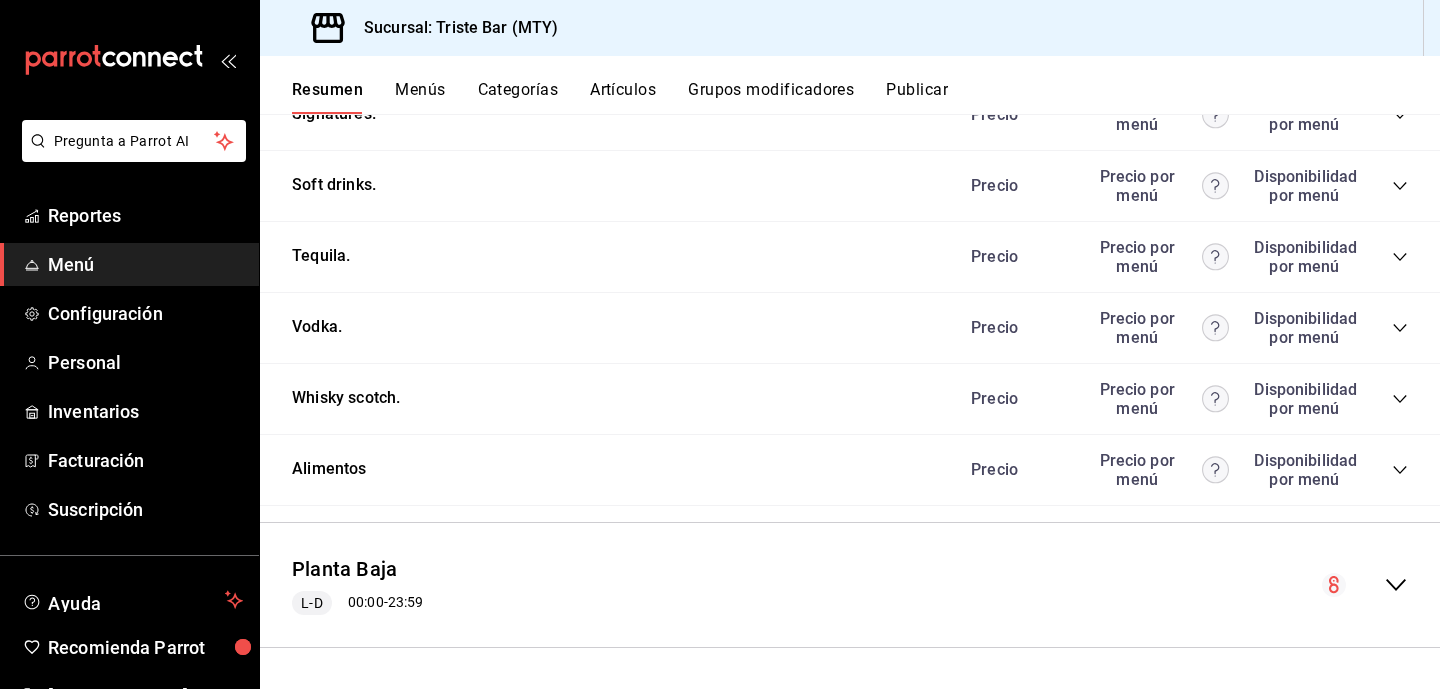 click 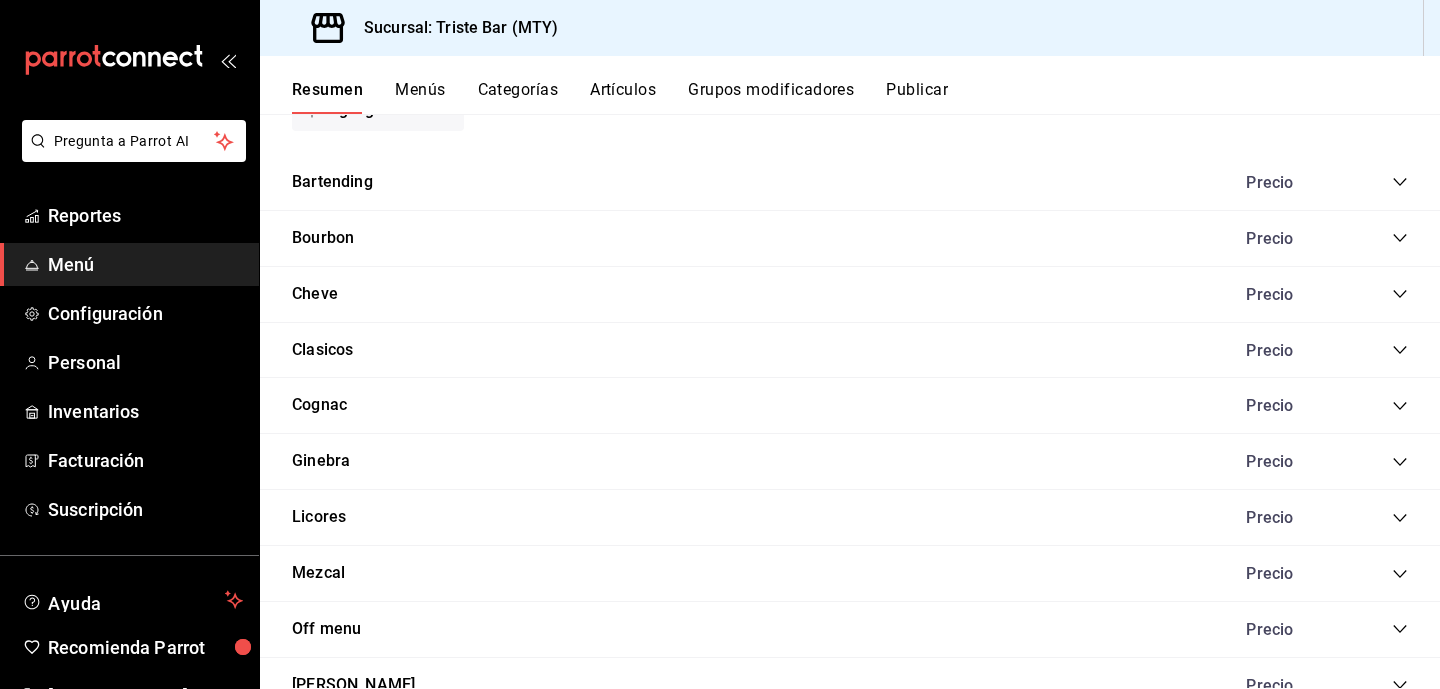 scroll, scrollTop: 3816, scrollLeft: 0, axis: vertical 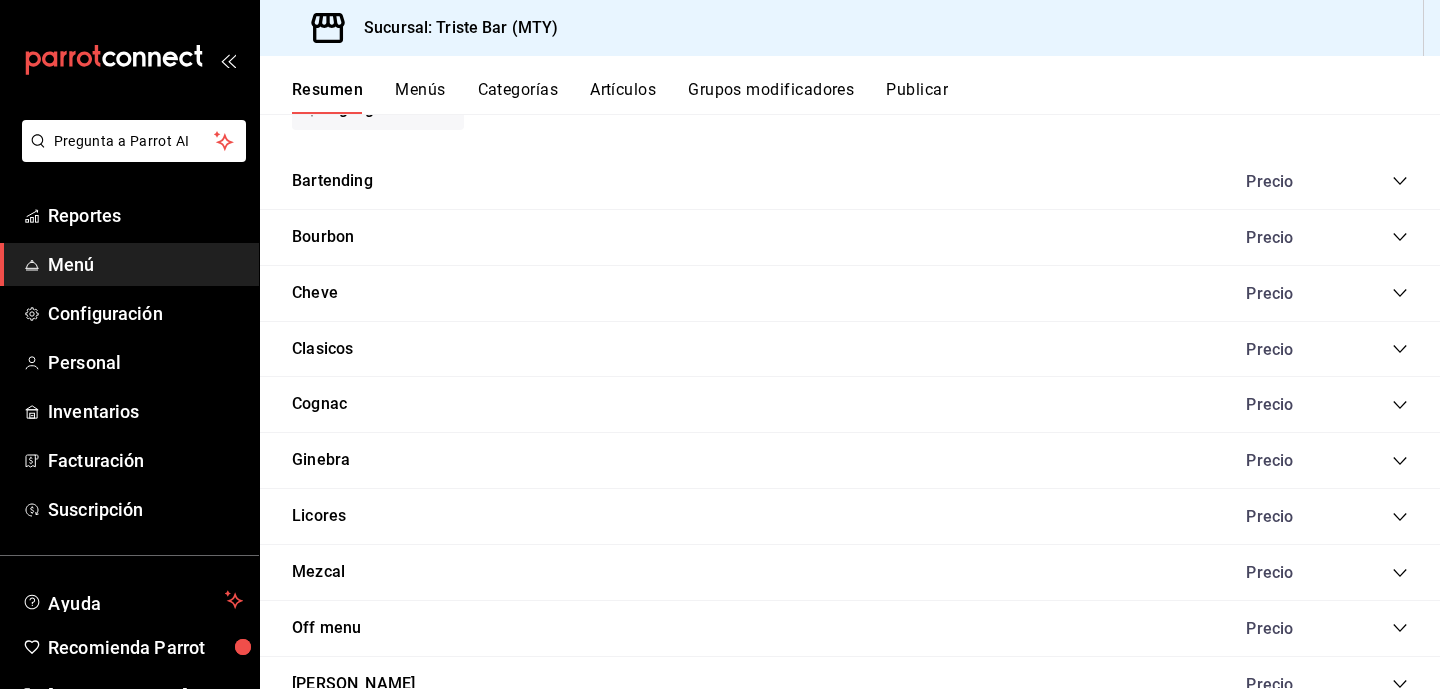 click 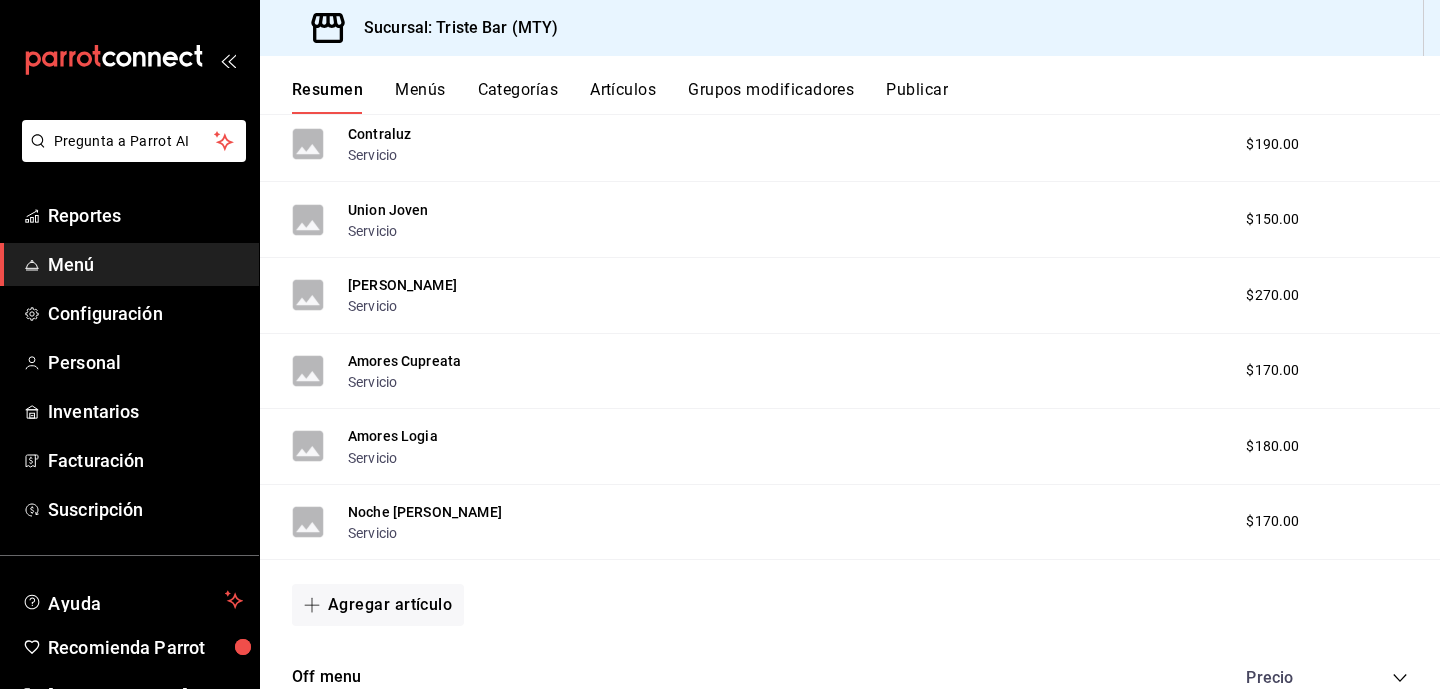 scroll, scrollTop: 4558, scrollLeft: 0, axis: vertical 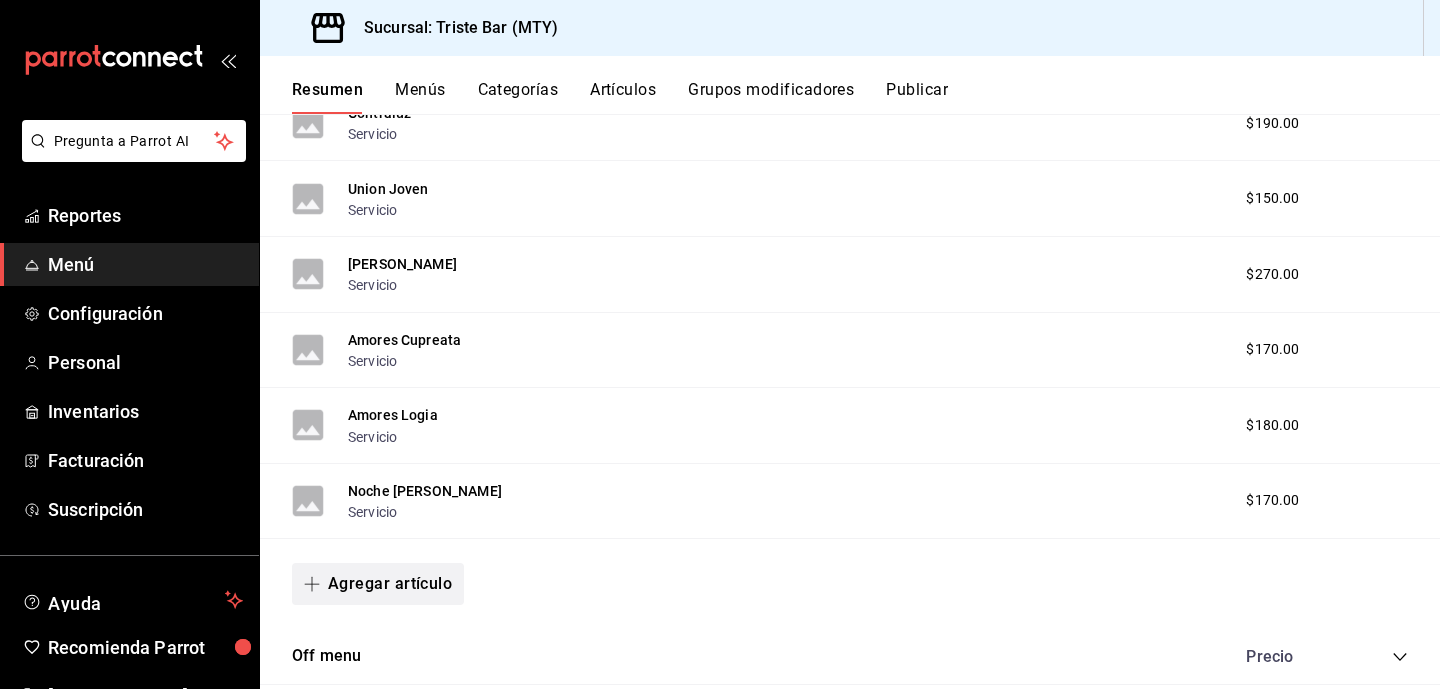 click on "Agregar artículo" at bounding box center [378, 584] 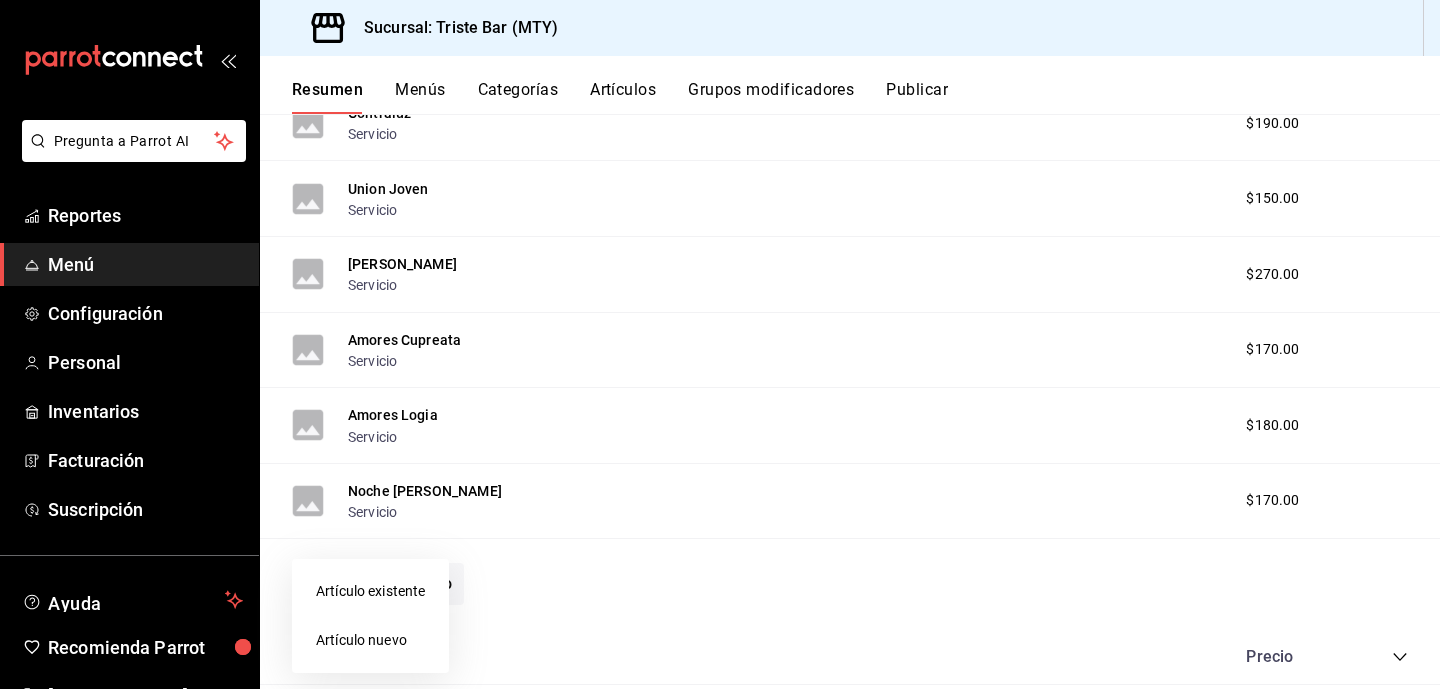 click on "Artículo nuevo" at bounding box center [370, 640] 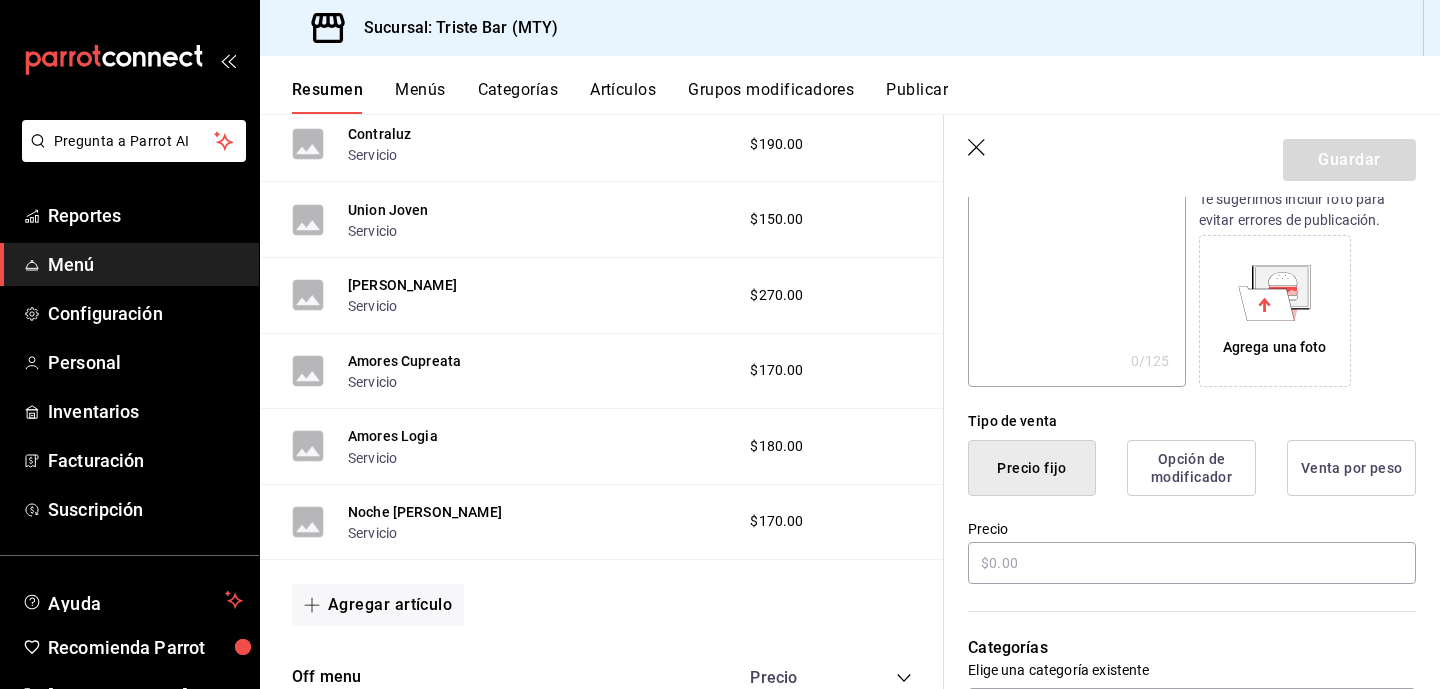scroll, scrollTop: 290, scrollLeft: 0, axis: vertical 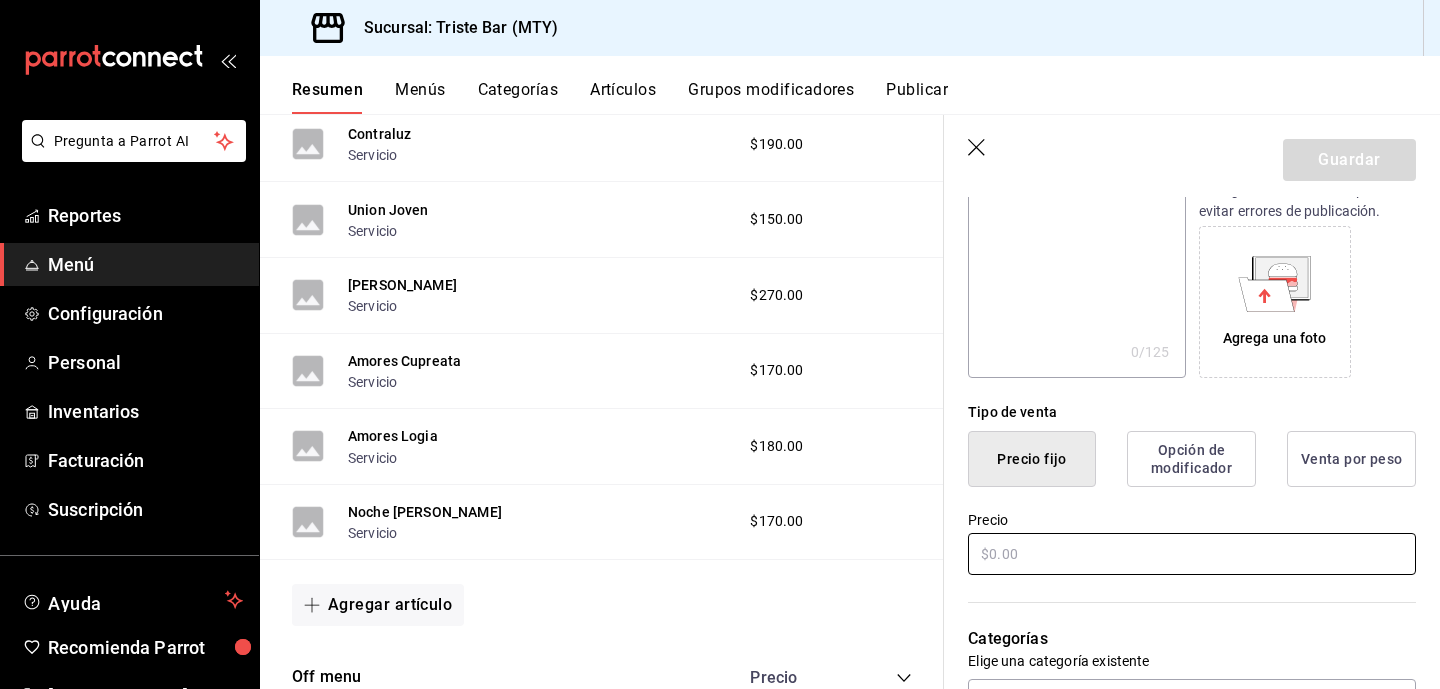 type on "Pechotierra Cenizo" 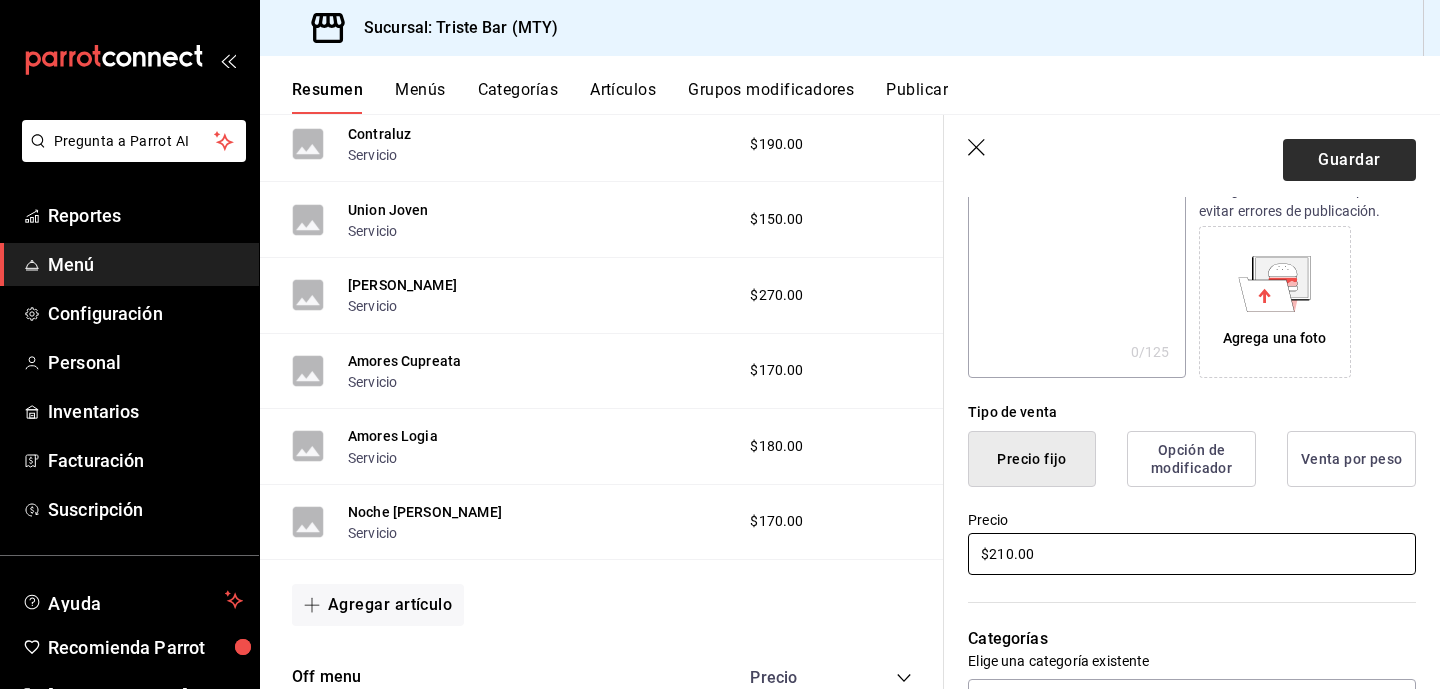 type on "$210.00" 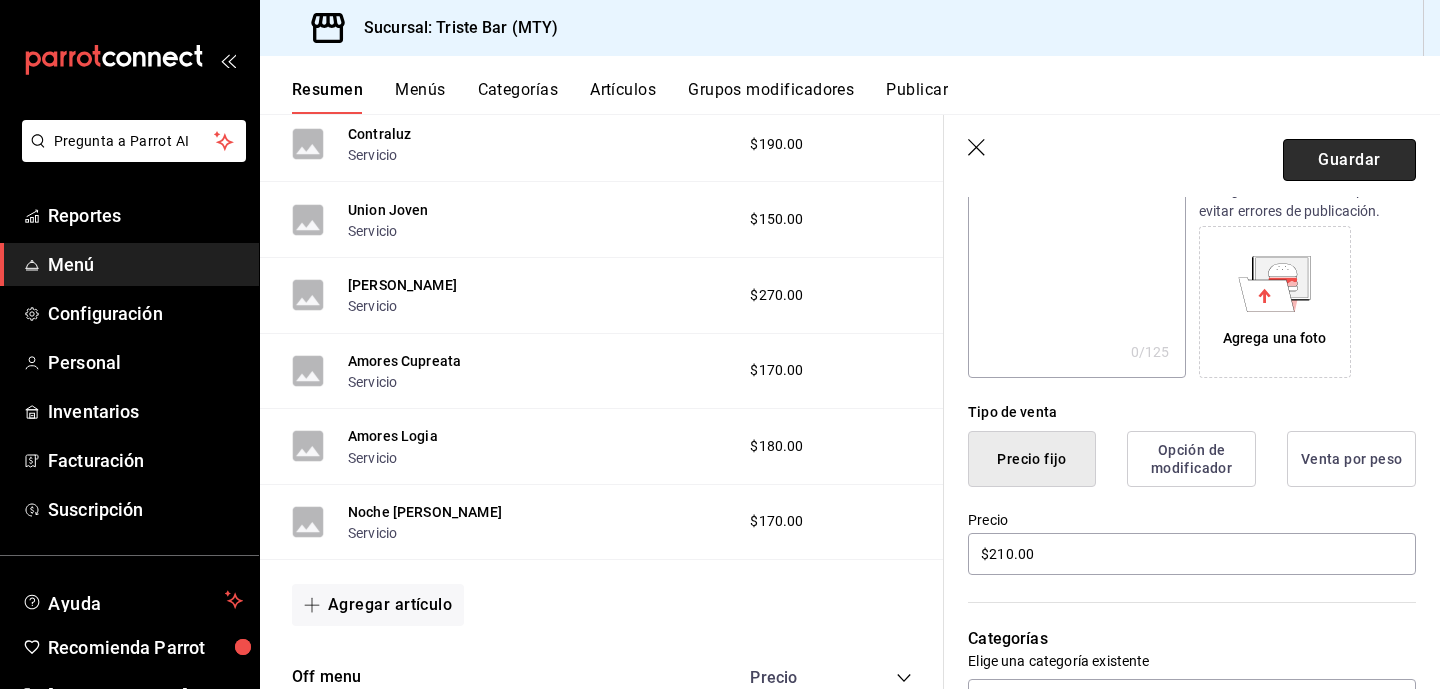 click on "Guardar" at bounding box center [1349, 160] 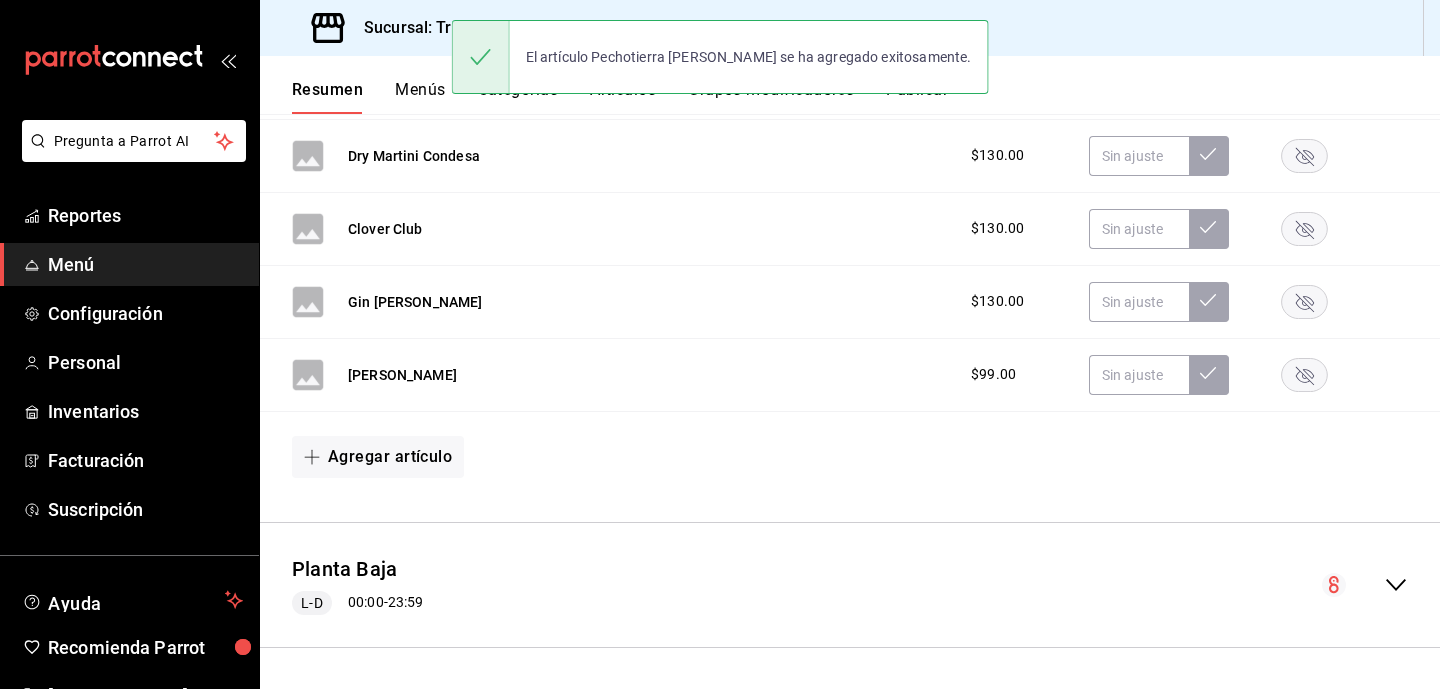 scroll, scrollTop: 0, scrollLeft: 0, axis: both 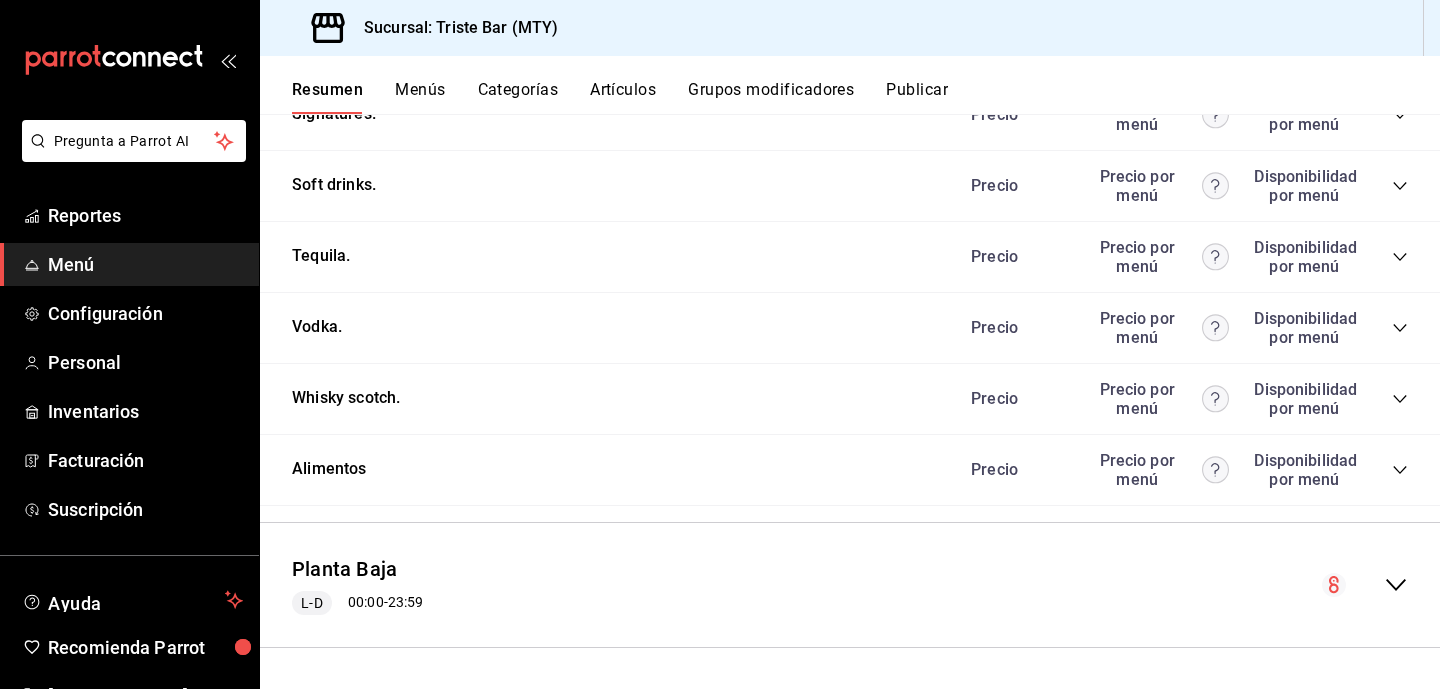click 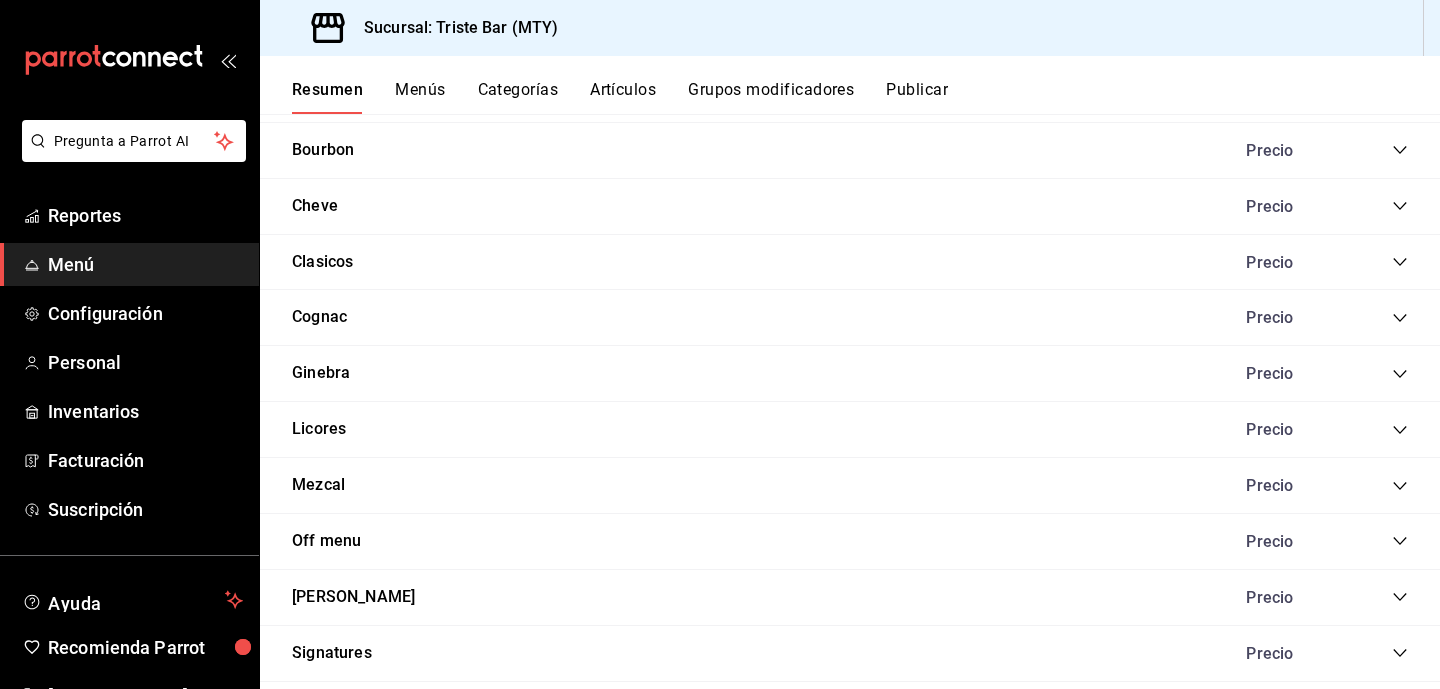 scroll, scrollTop: 3907, scrollLeft: 0, axis: vertical 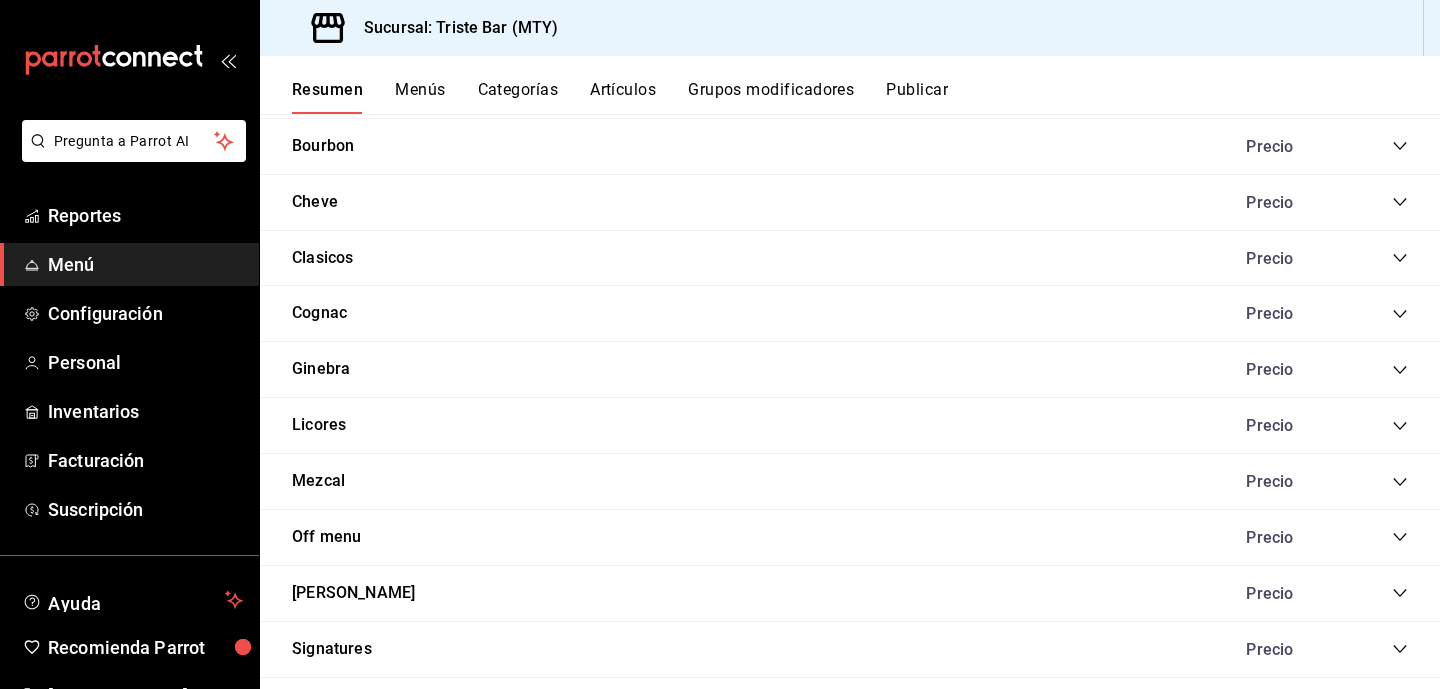 click 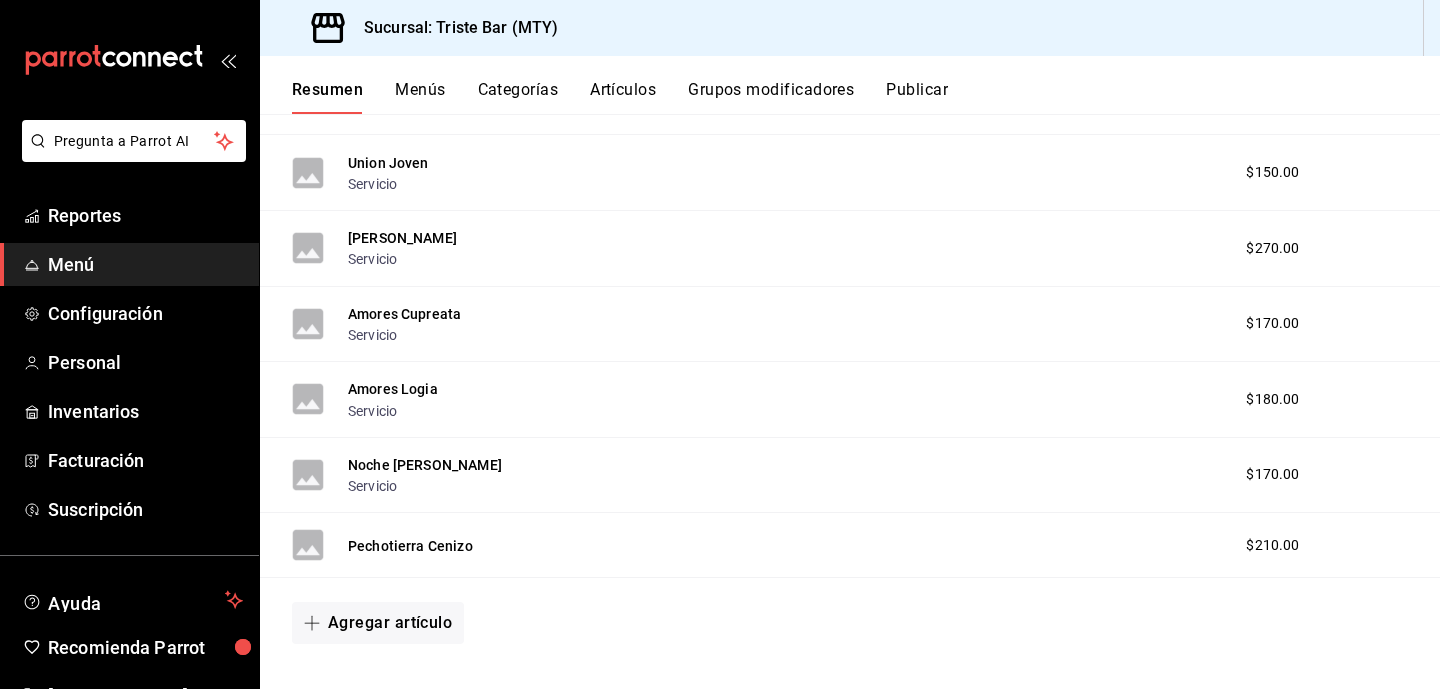 scroll, scrollTop: 4585, scrollLeft: 0, axis: vertical 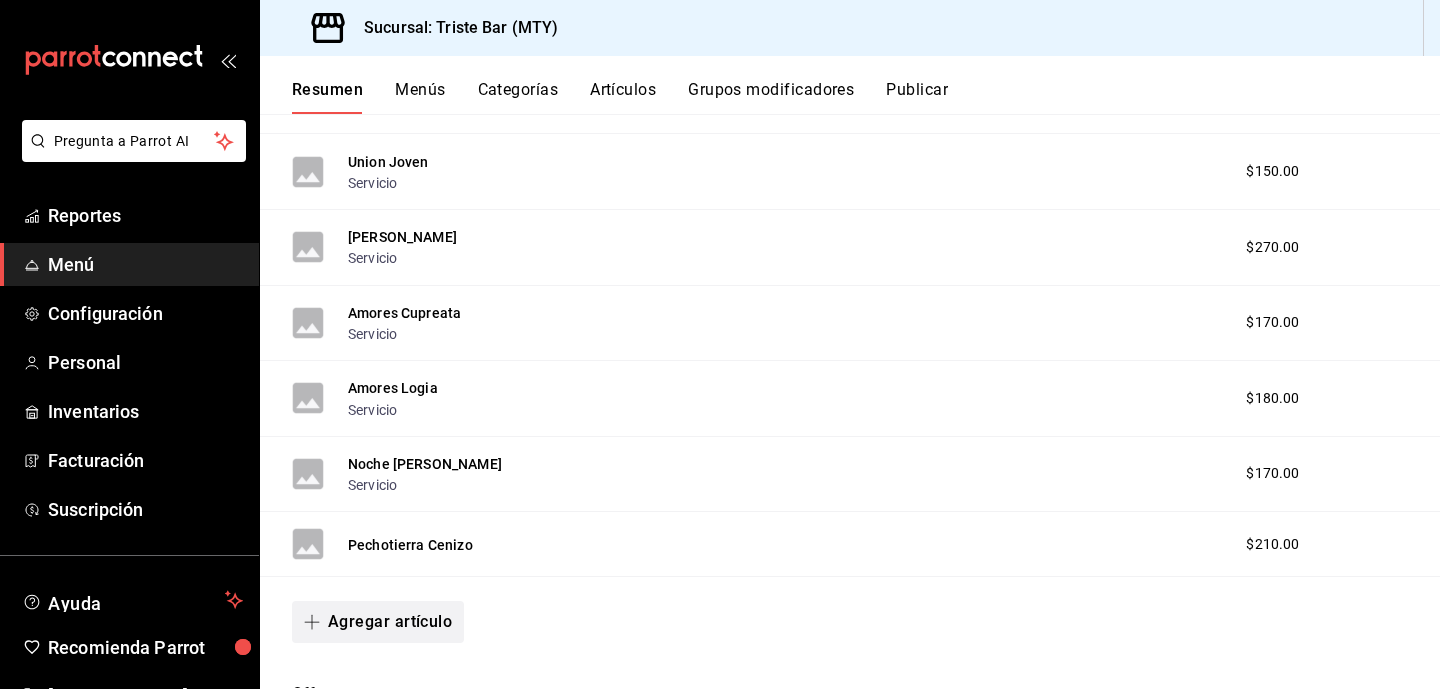 click on "Agregar artículo" at bounding box center (378, 622) 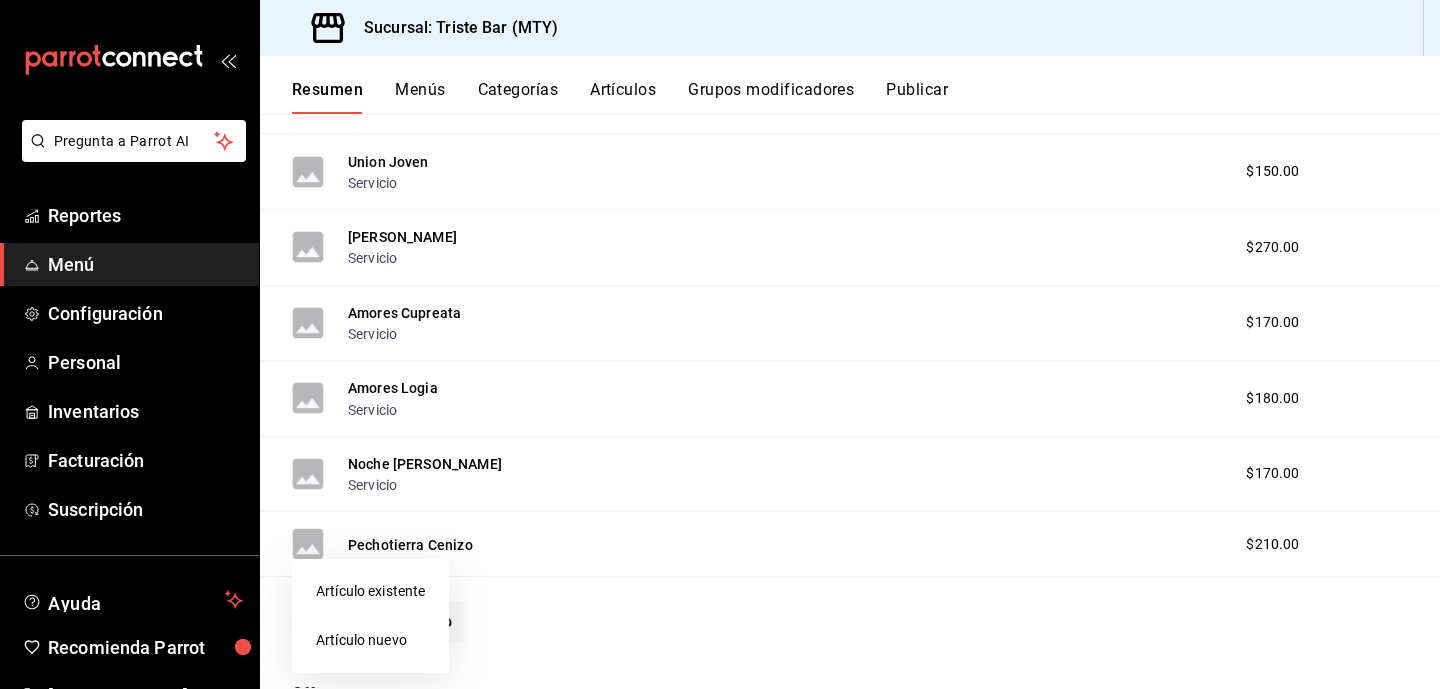 click on "Artículo nuevo" at bounding box center [370, 640] 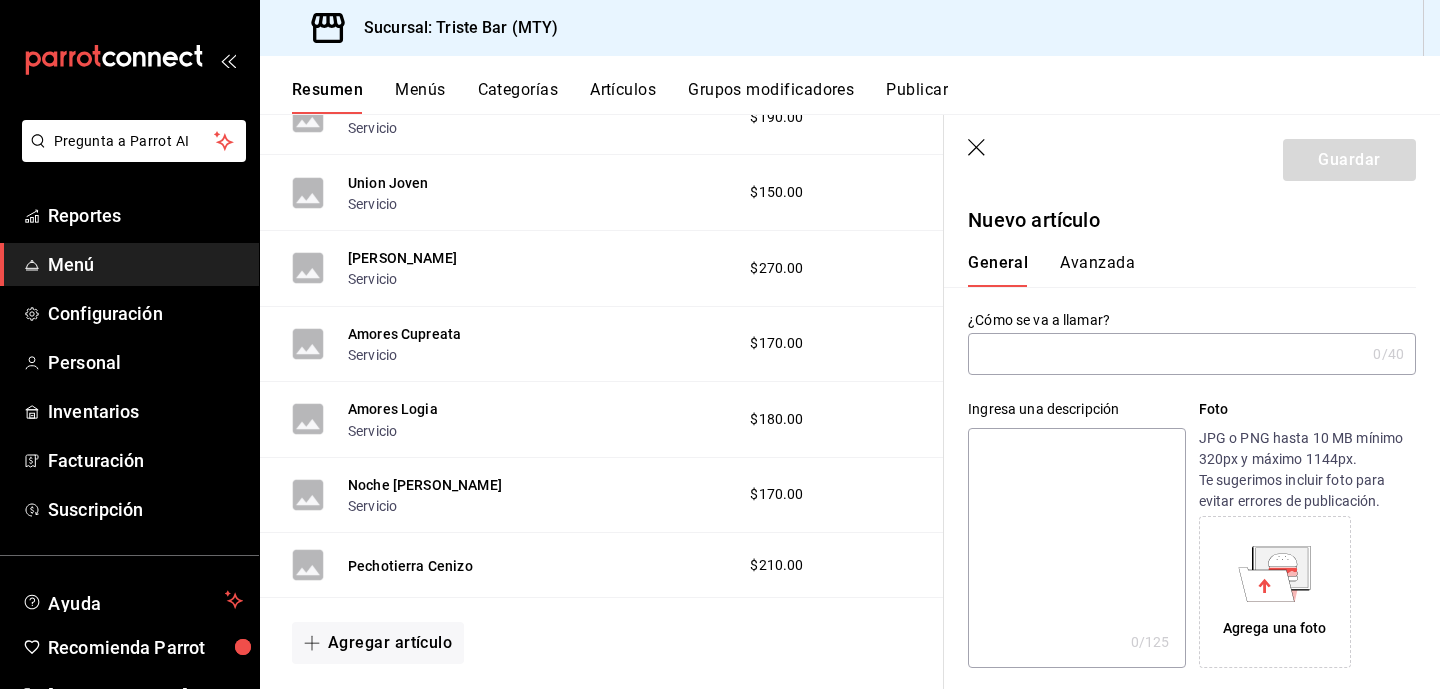 type on "AR-1752371085068" 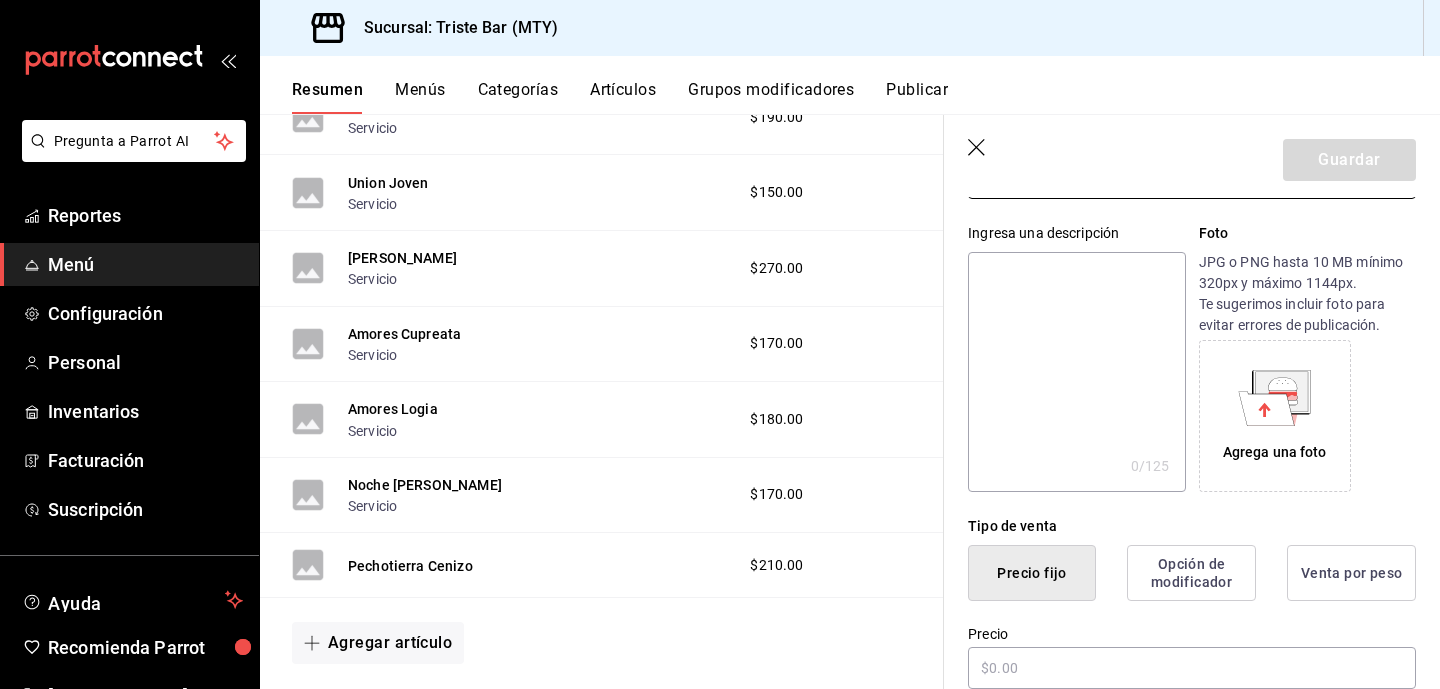 scroll, scrollTop: 177, scrollLeft: 0, axis: vertical 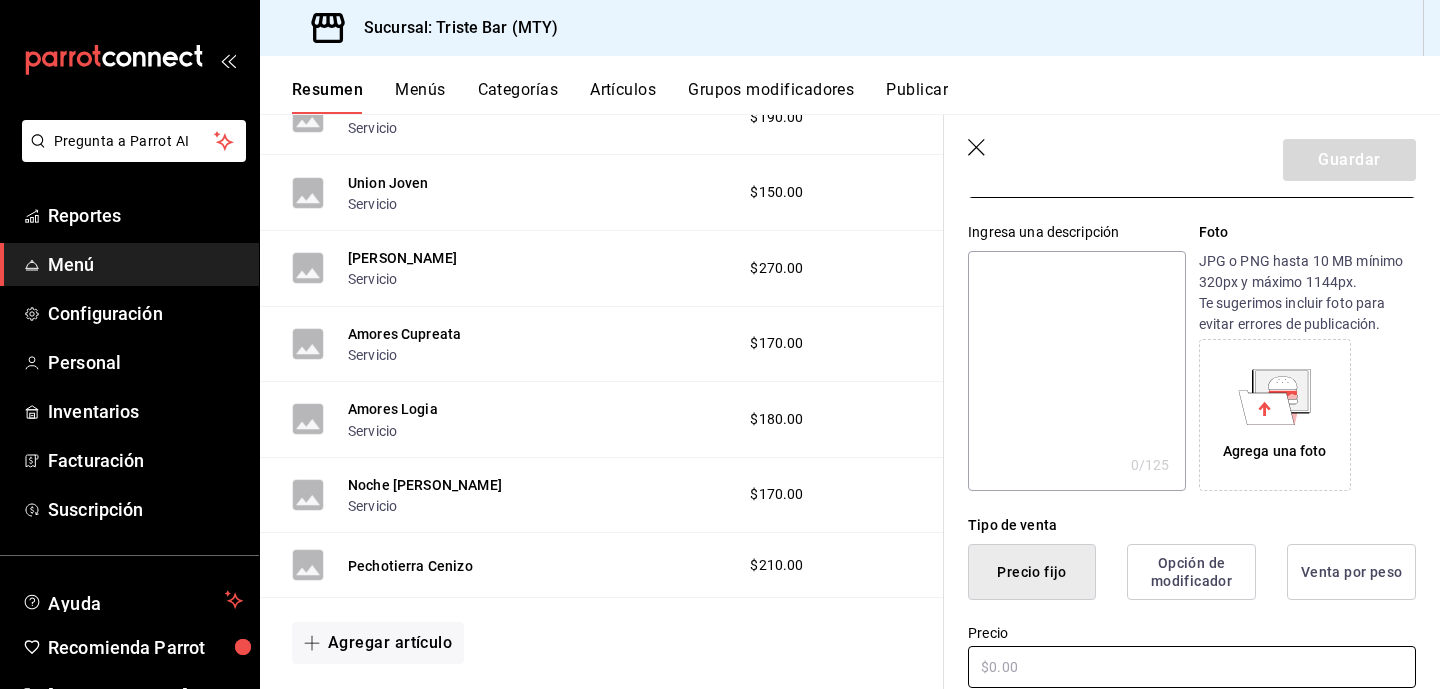 type on "Pechotierra Verde" 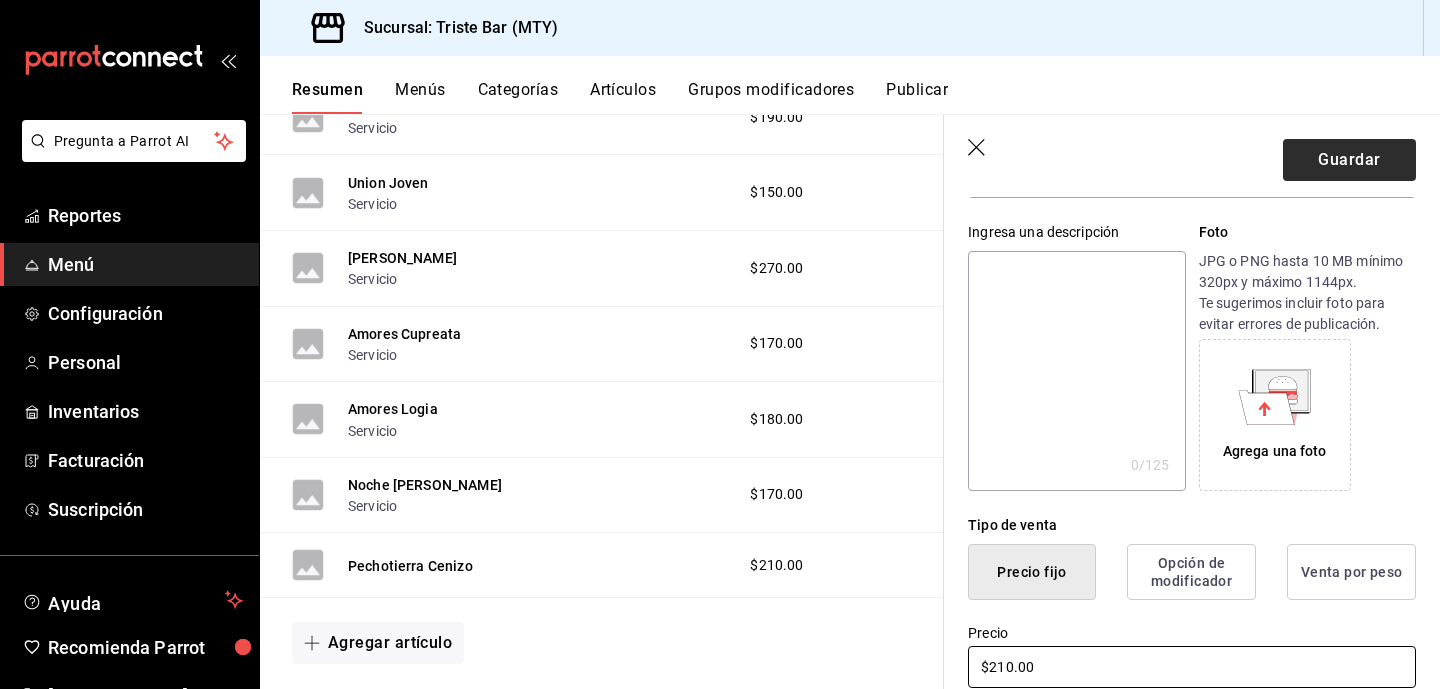 type on "$210.00" 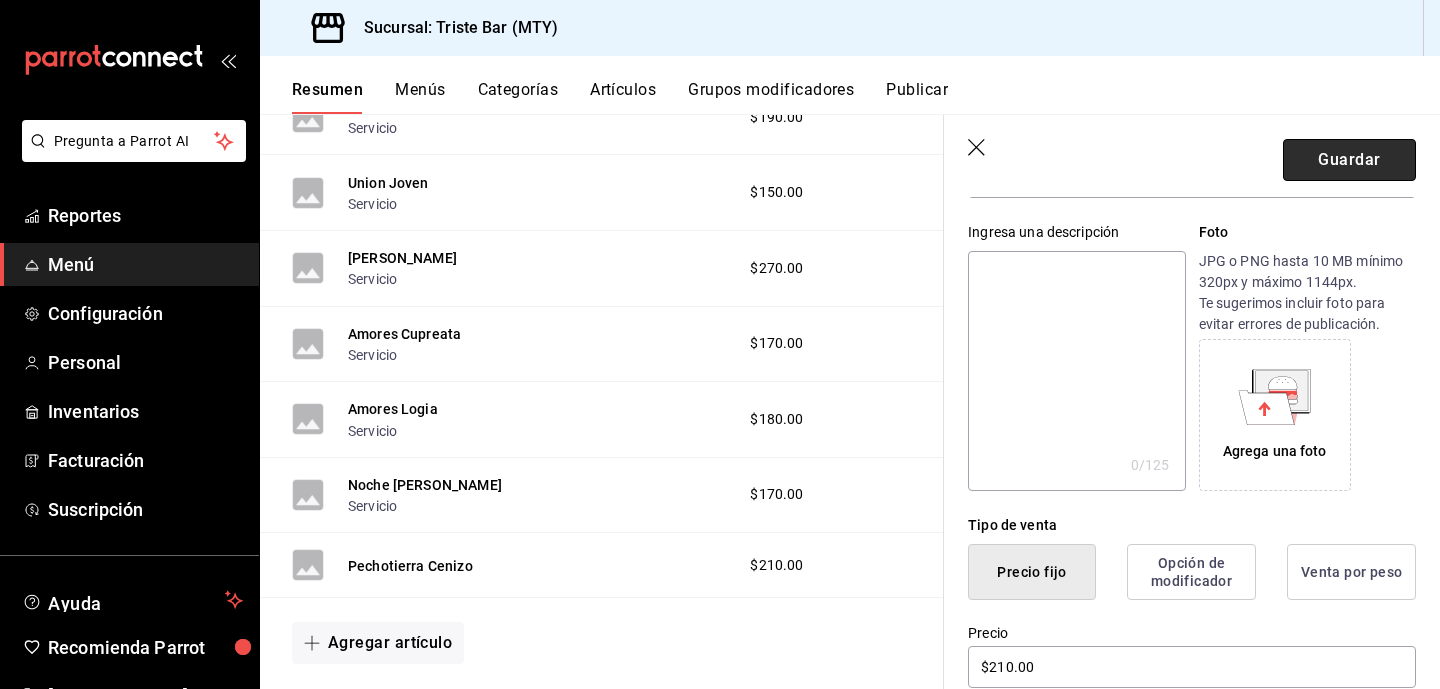 click on "Guardar" at bounding box center [1349, 160] 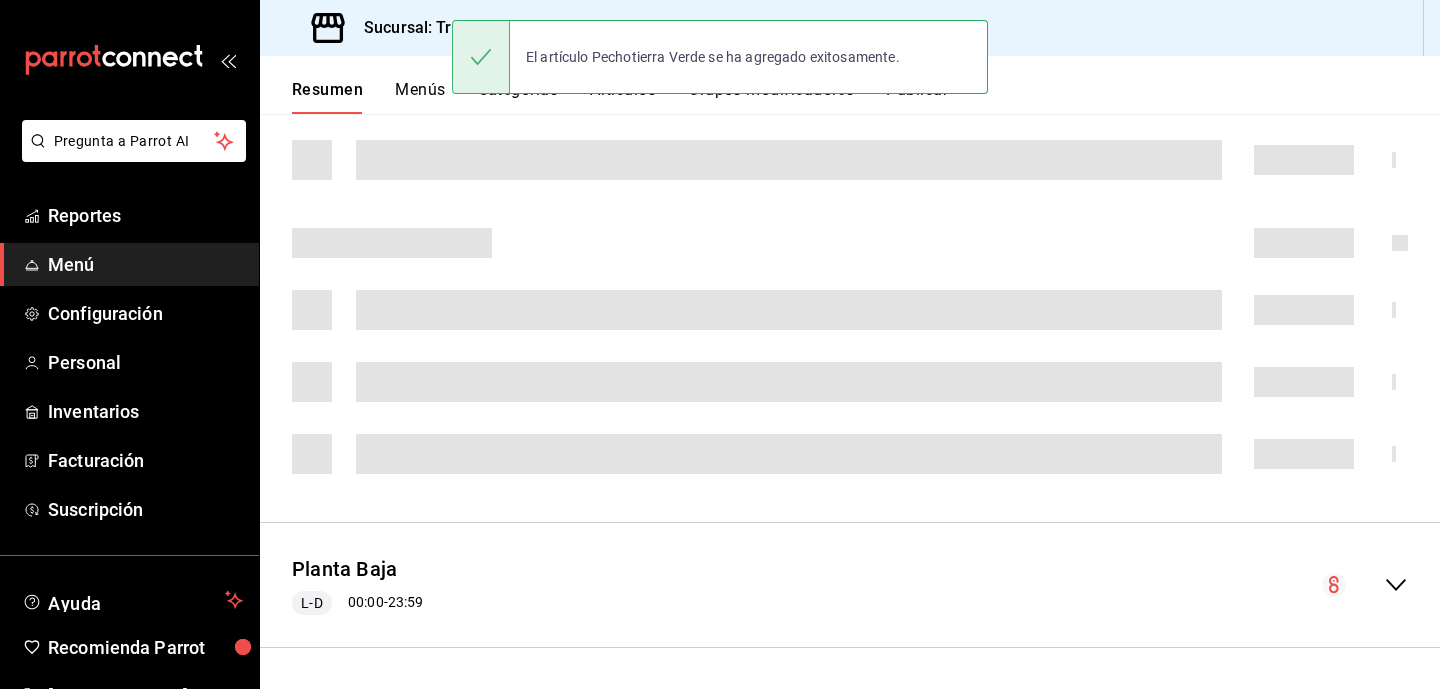 scroll, scrollTop: 0, scrollLeft: 0, axis: both 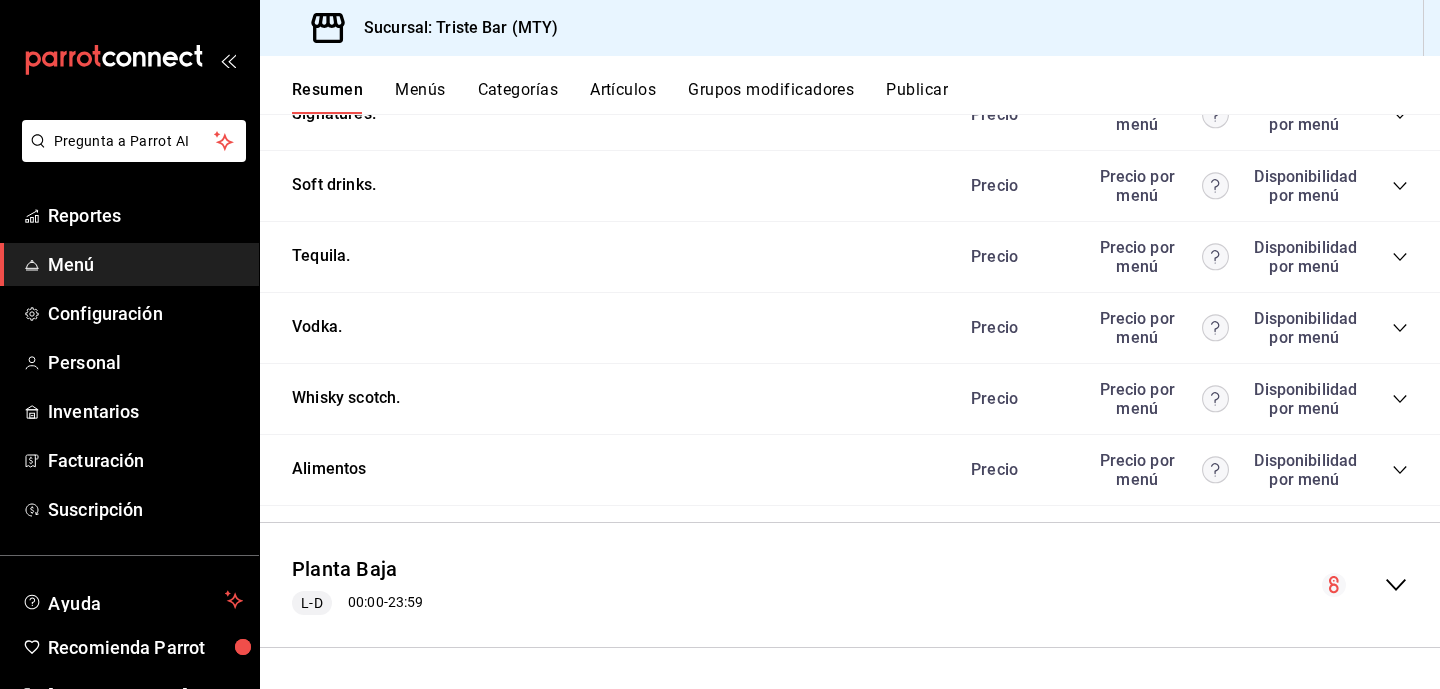 click 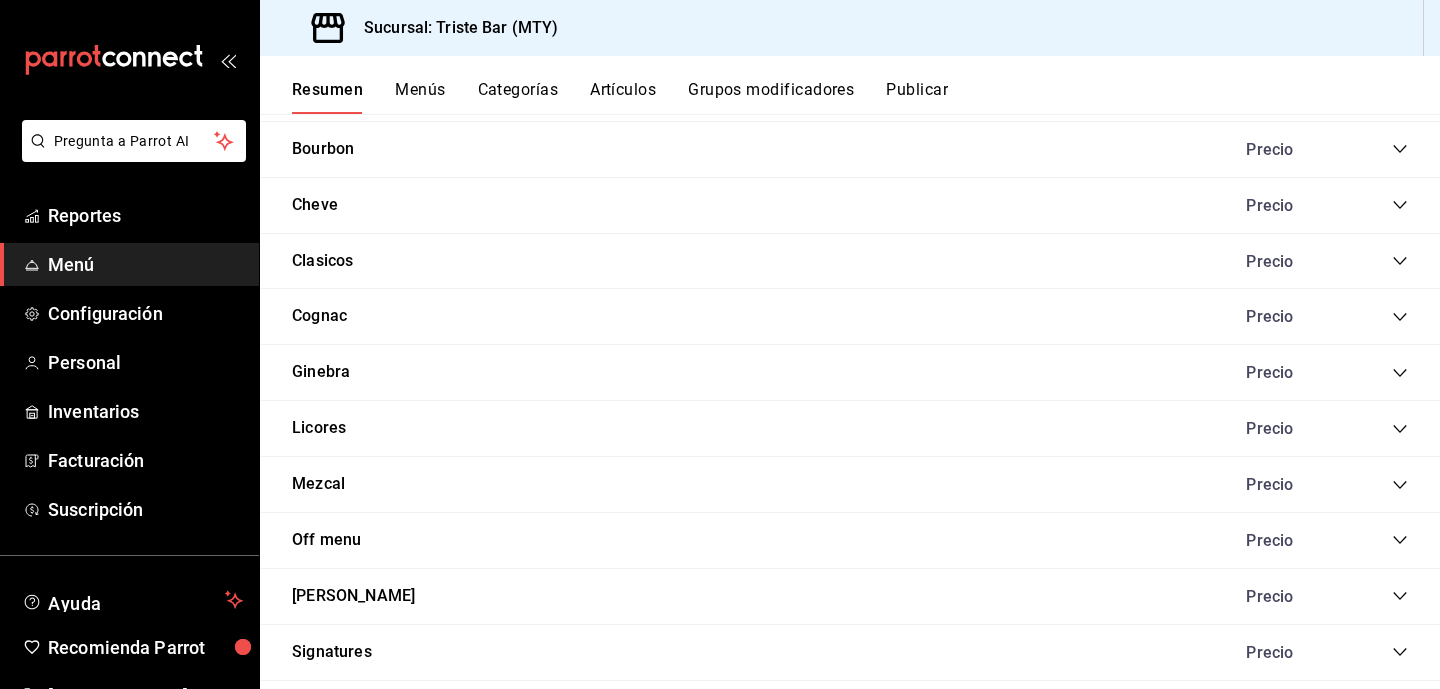 scroll, scrollTop: 3913, scrollLeft: 0, axis: vertical 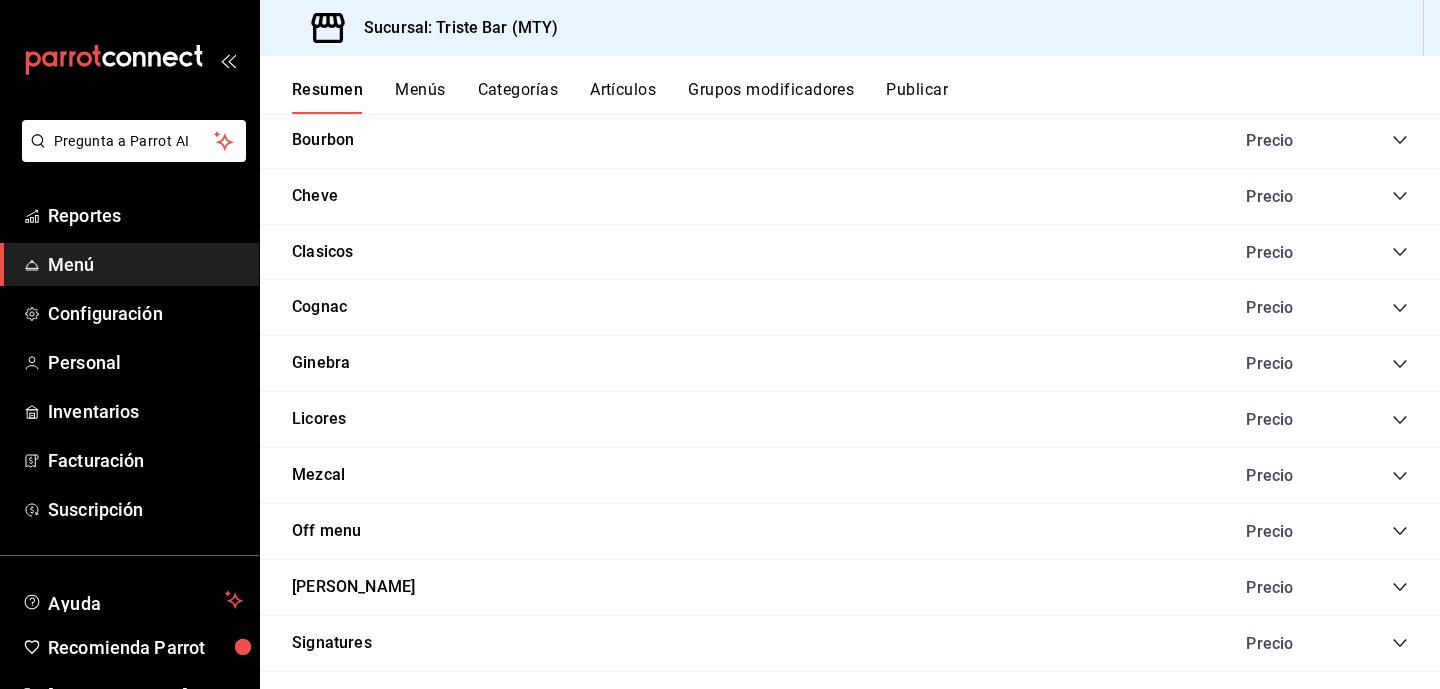 click on "Mezcal Precio" at bounding box center [850, 476] 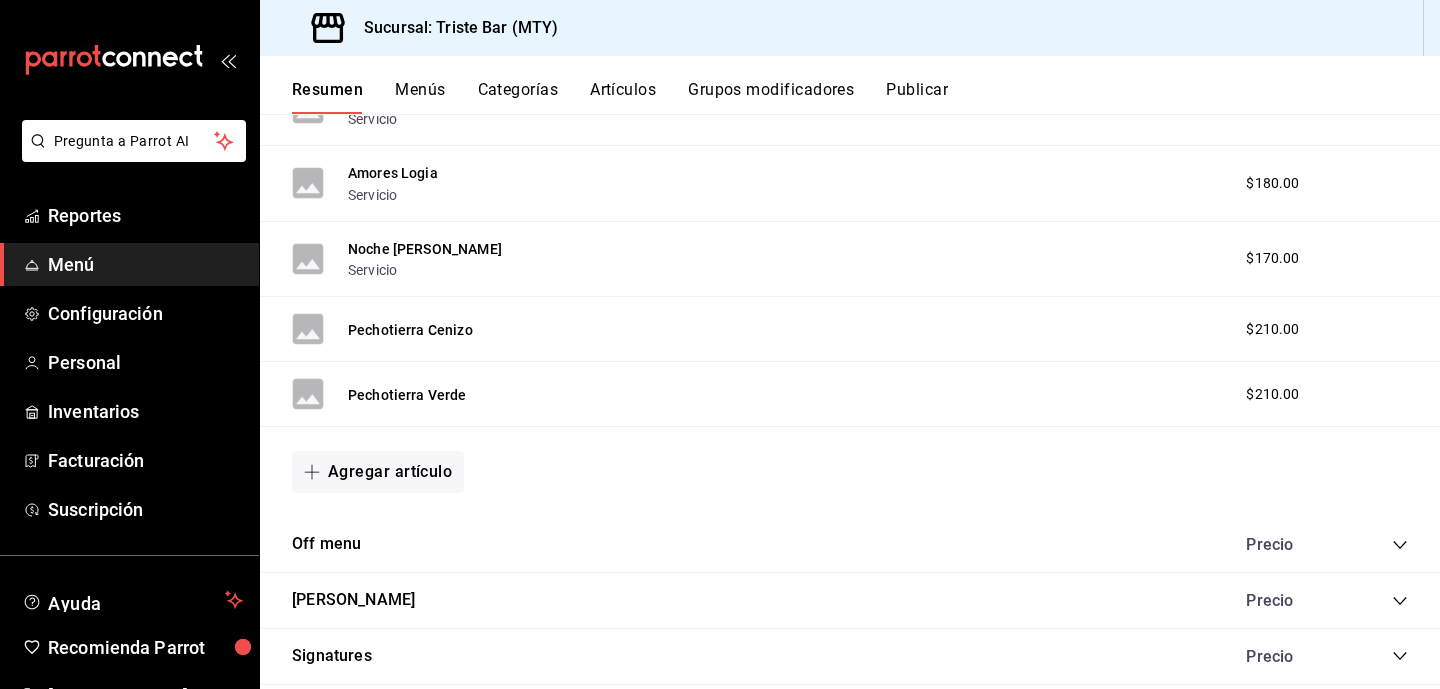 scroll, scrollTop: 4803, scrollLeft: 0, axis: vertical 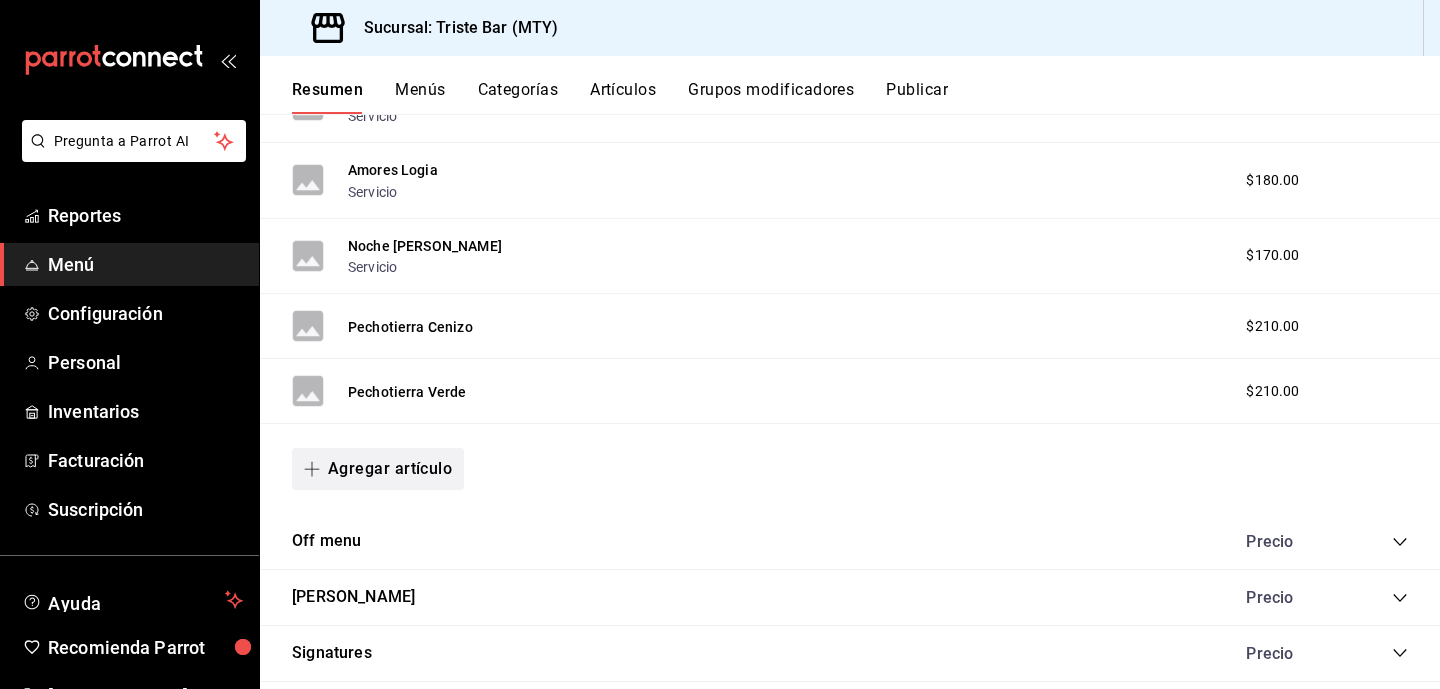 click on "Agregar artículo" at bounding box center [378, 469] 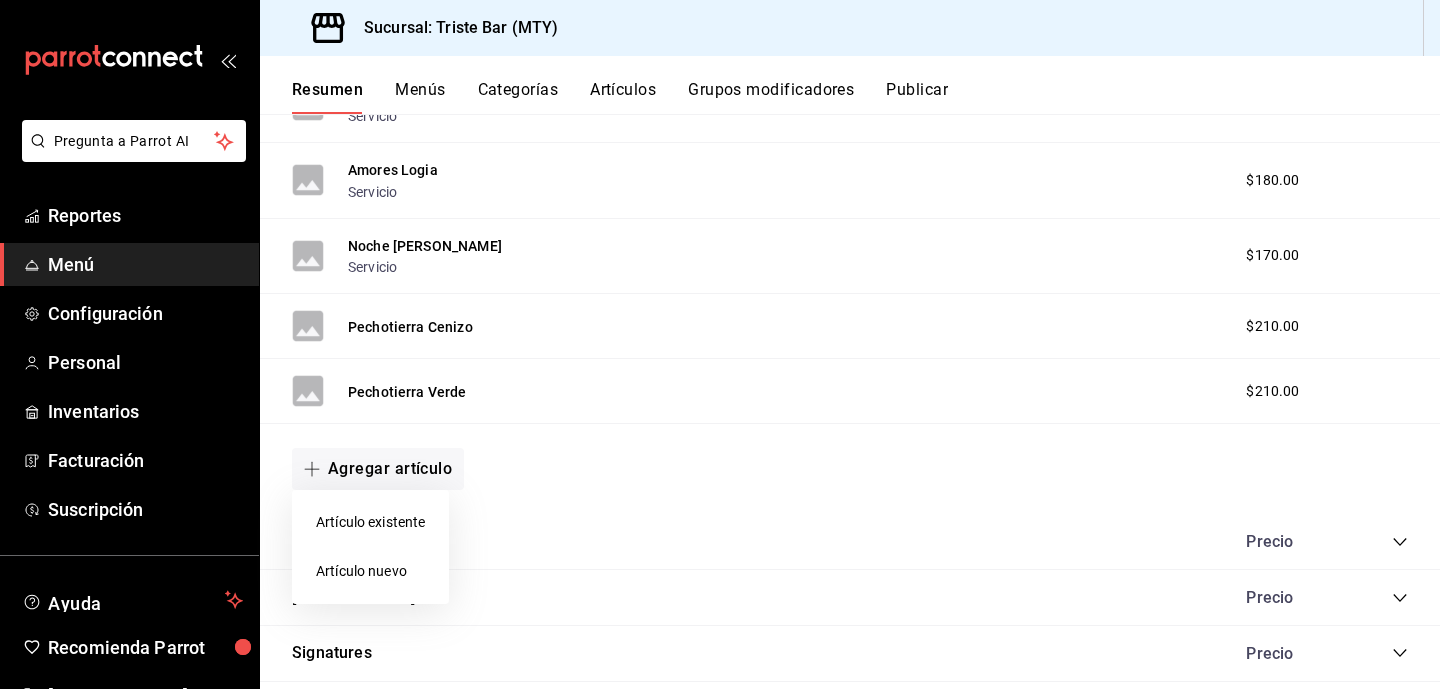 click on "Artículo nuevo" at bounding box center [370, 571] 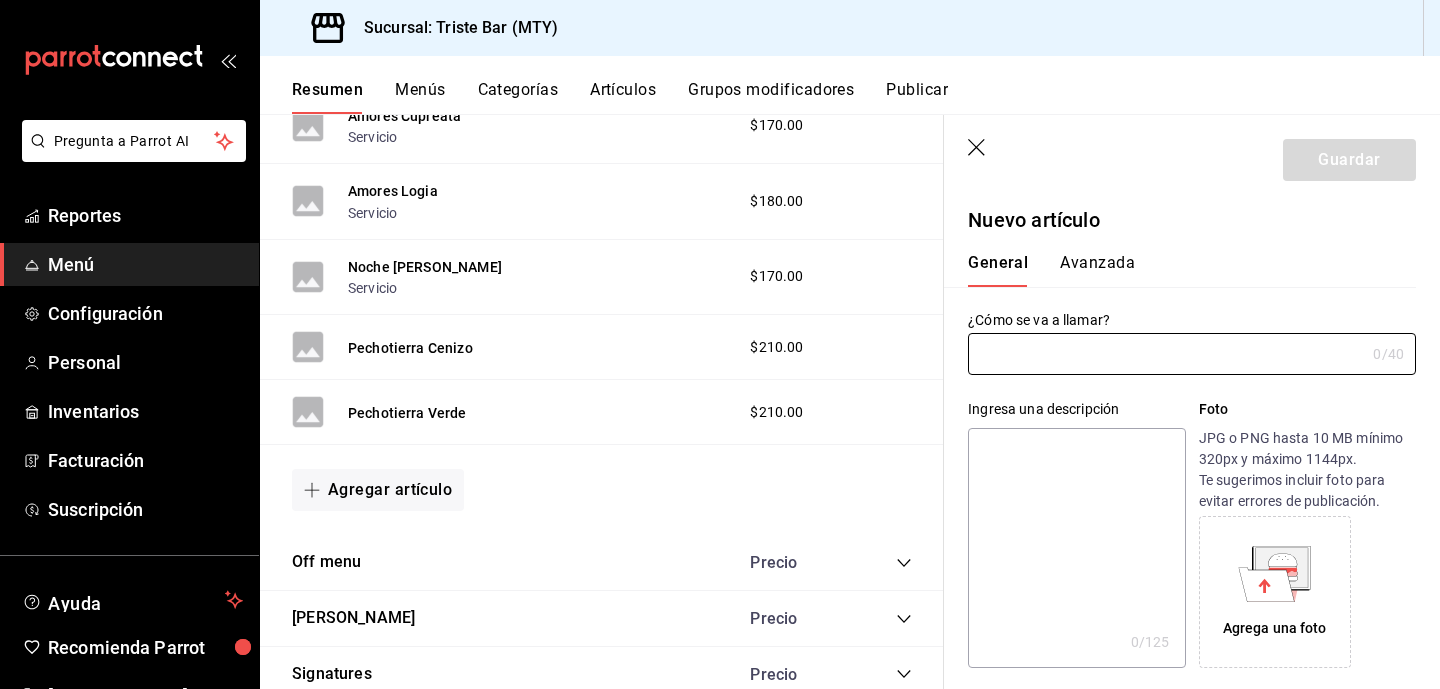 type on "AR-1752371142456" 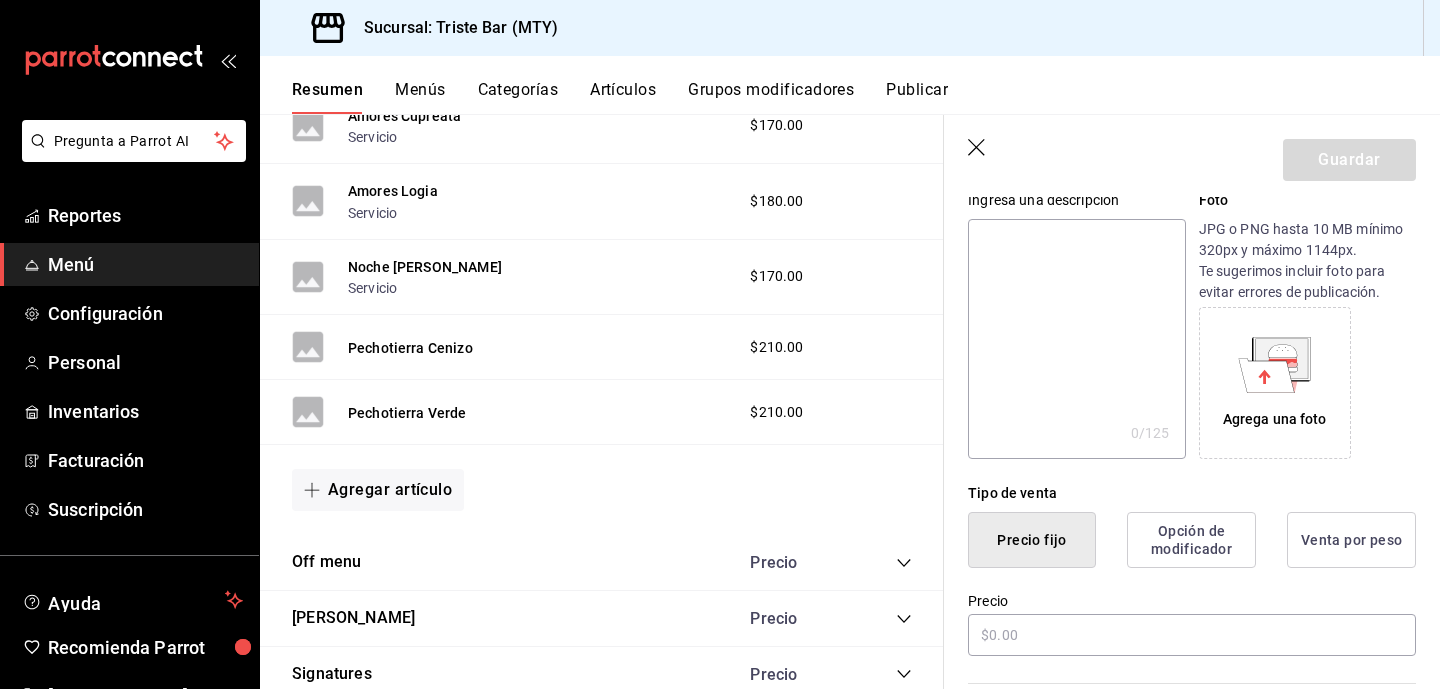 scroll, scrollTop: 210, scrollLeft: 0, axis: vertical 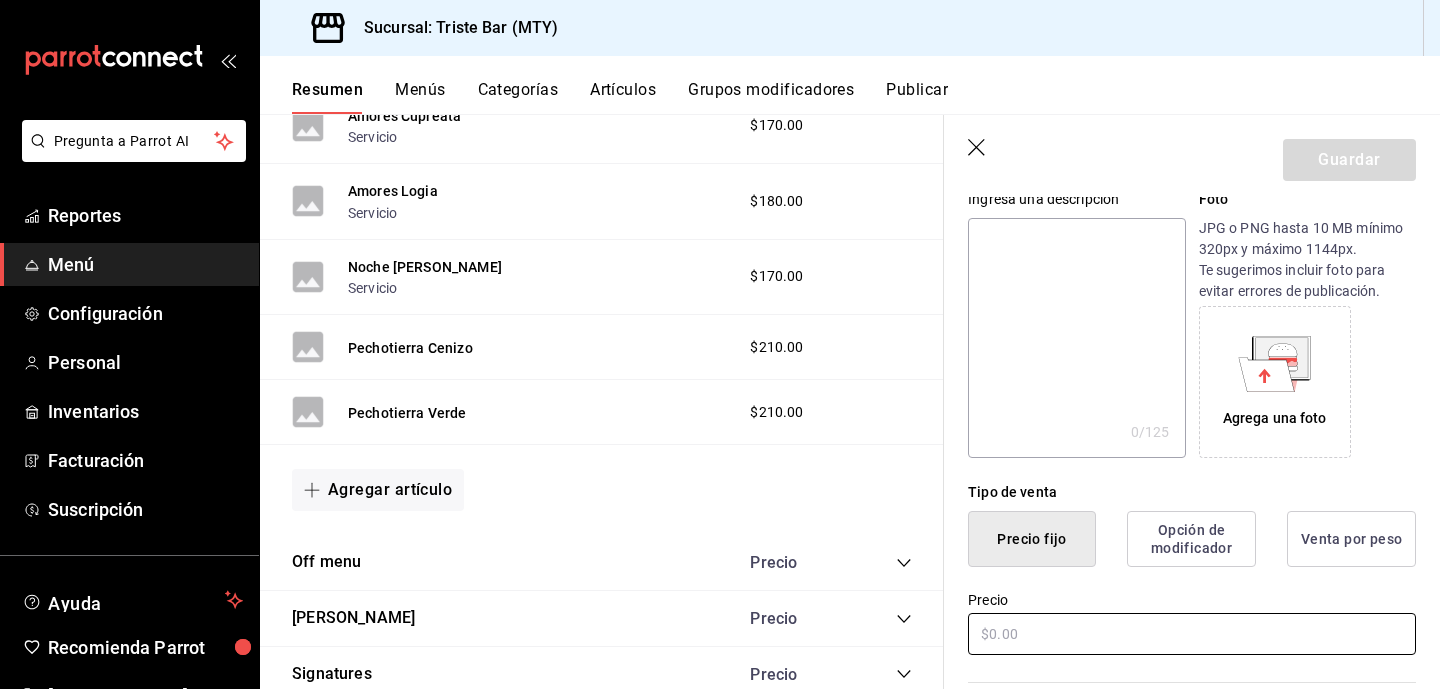 type on "Smul Pox" 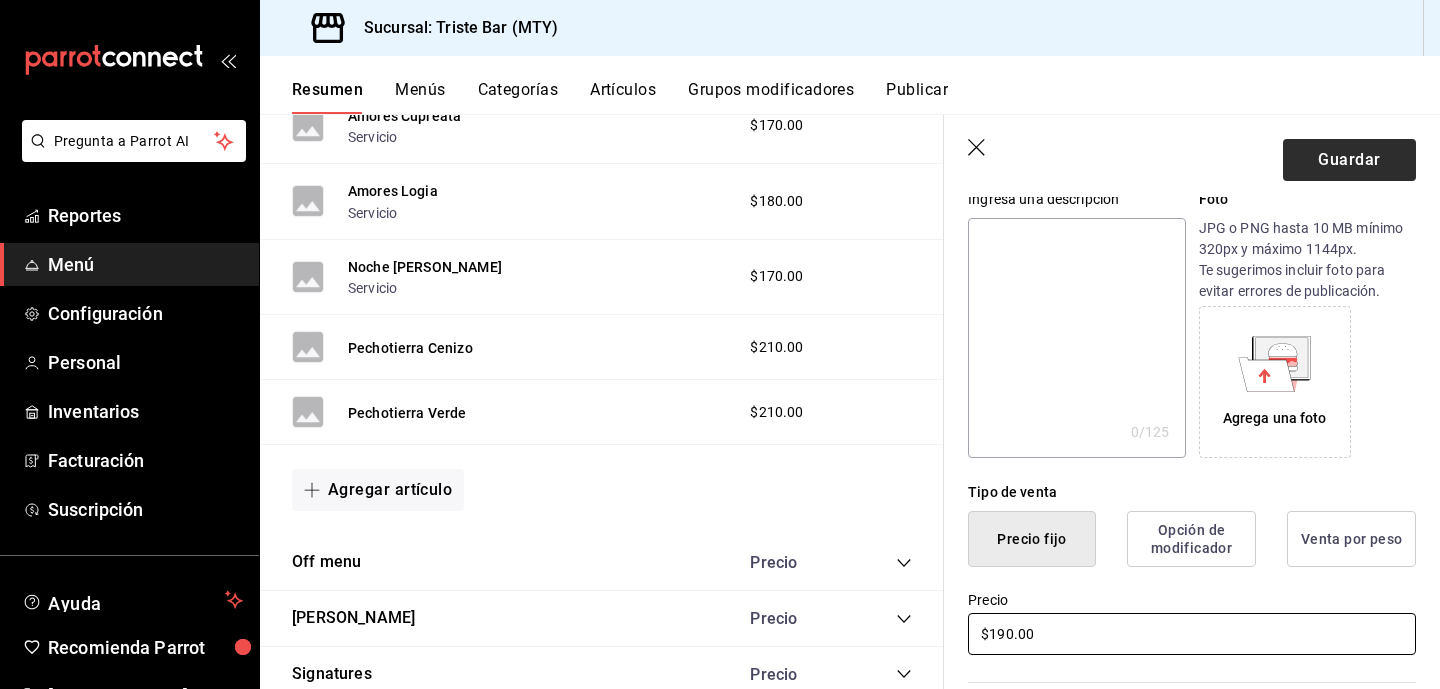 type on "$190.00" 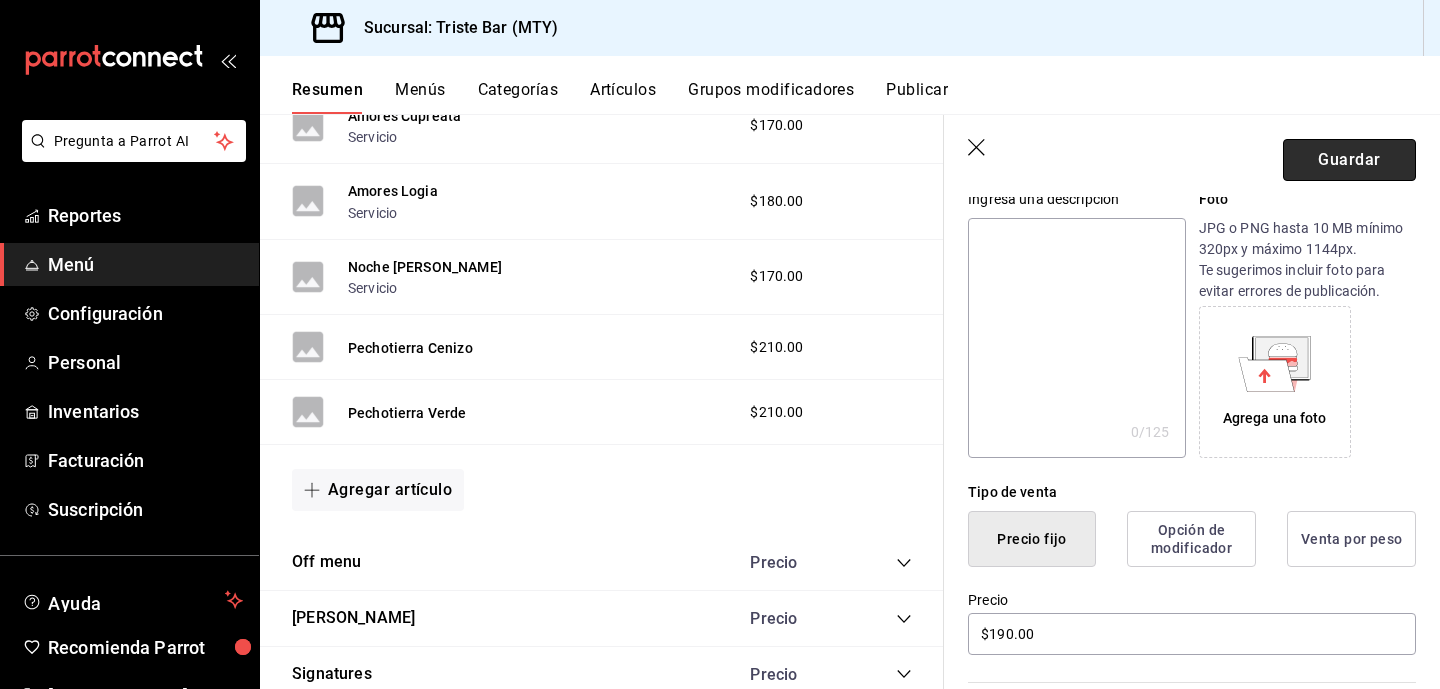 click on "Guardar" at bounding box center (1349, 160) 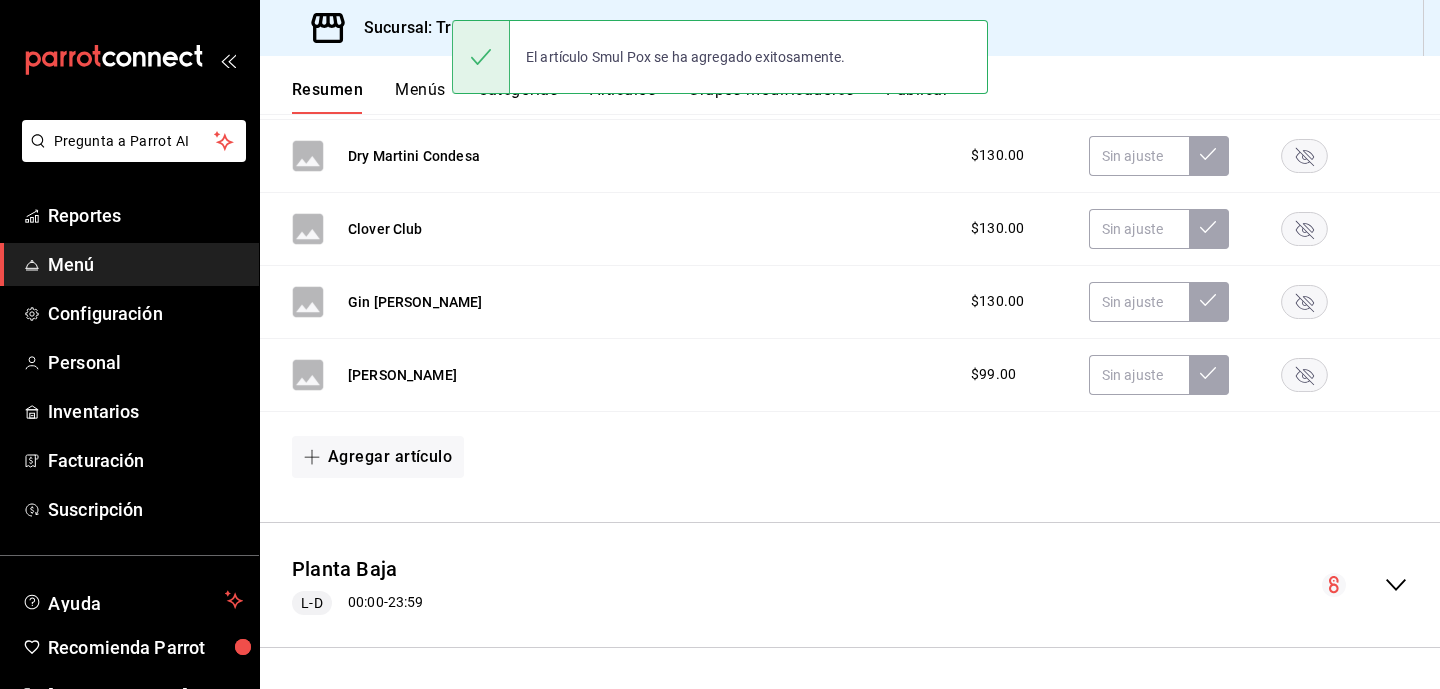 scroll, scrollTop: 0, scrollLeft: 0, axis: both 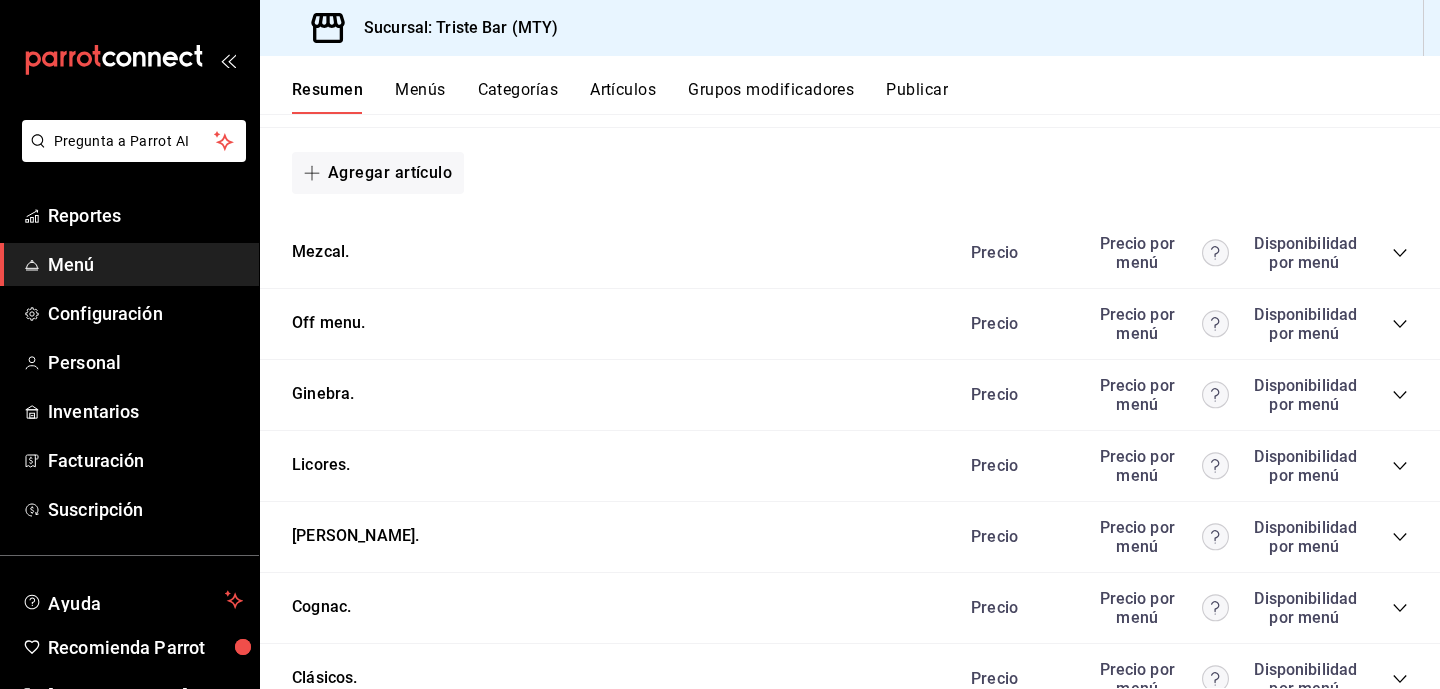 click 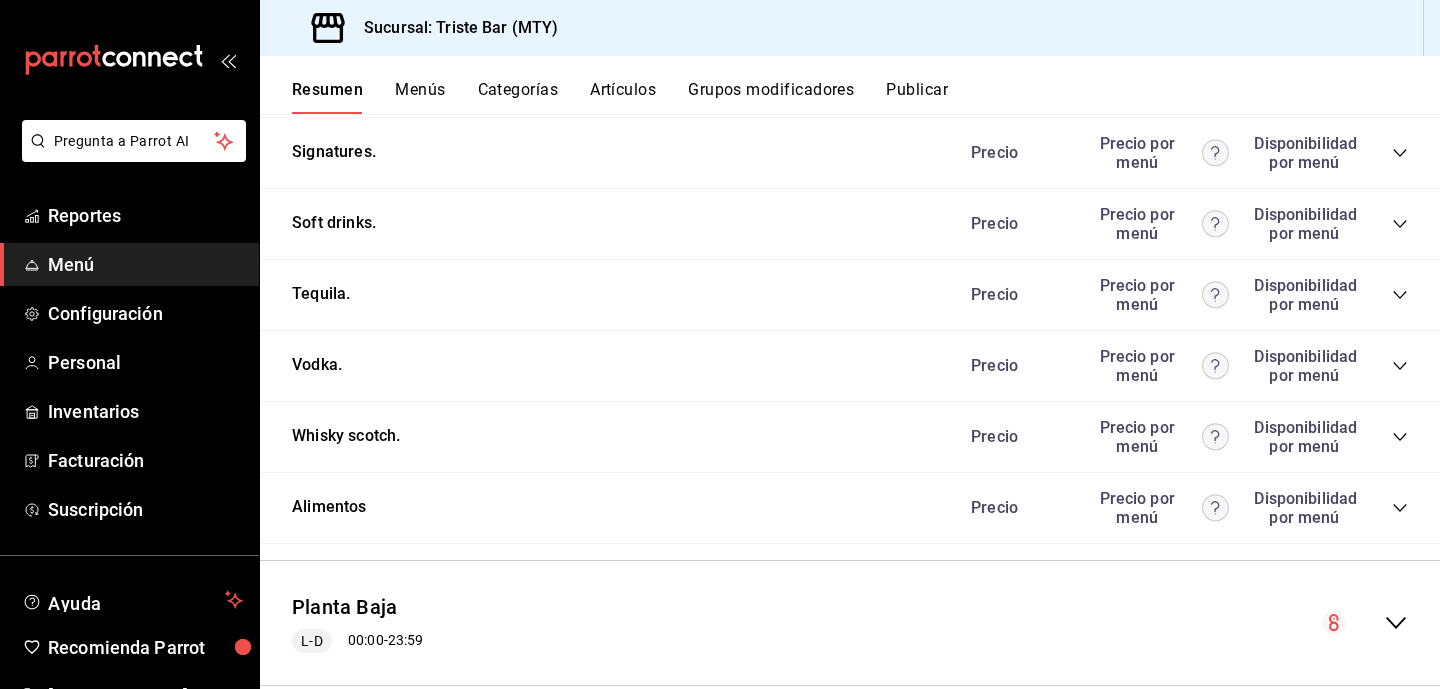 scroll, scrollTop: 3274, scrollLeft: 0, axis: vertical 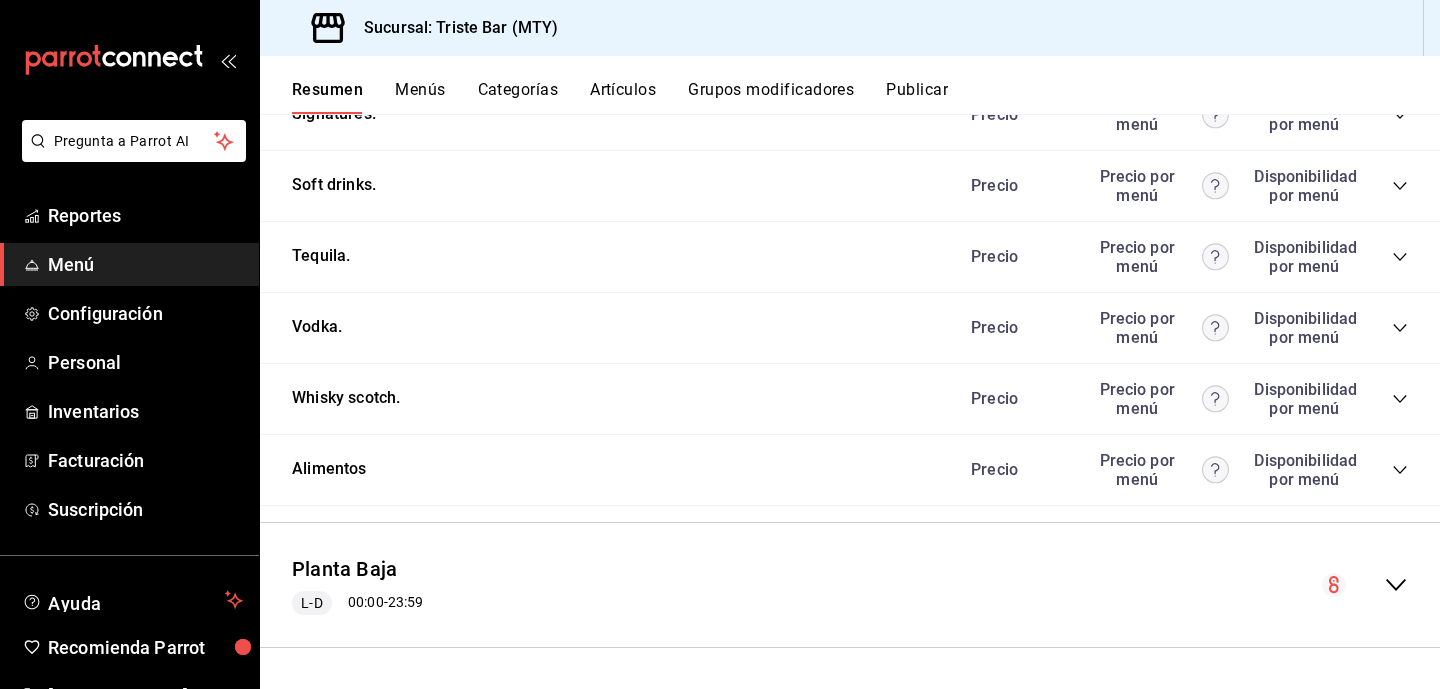 click 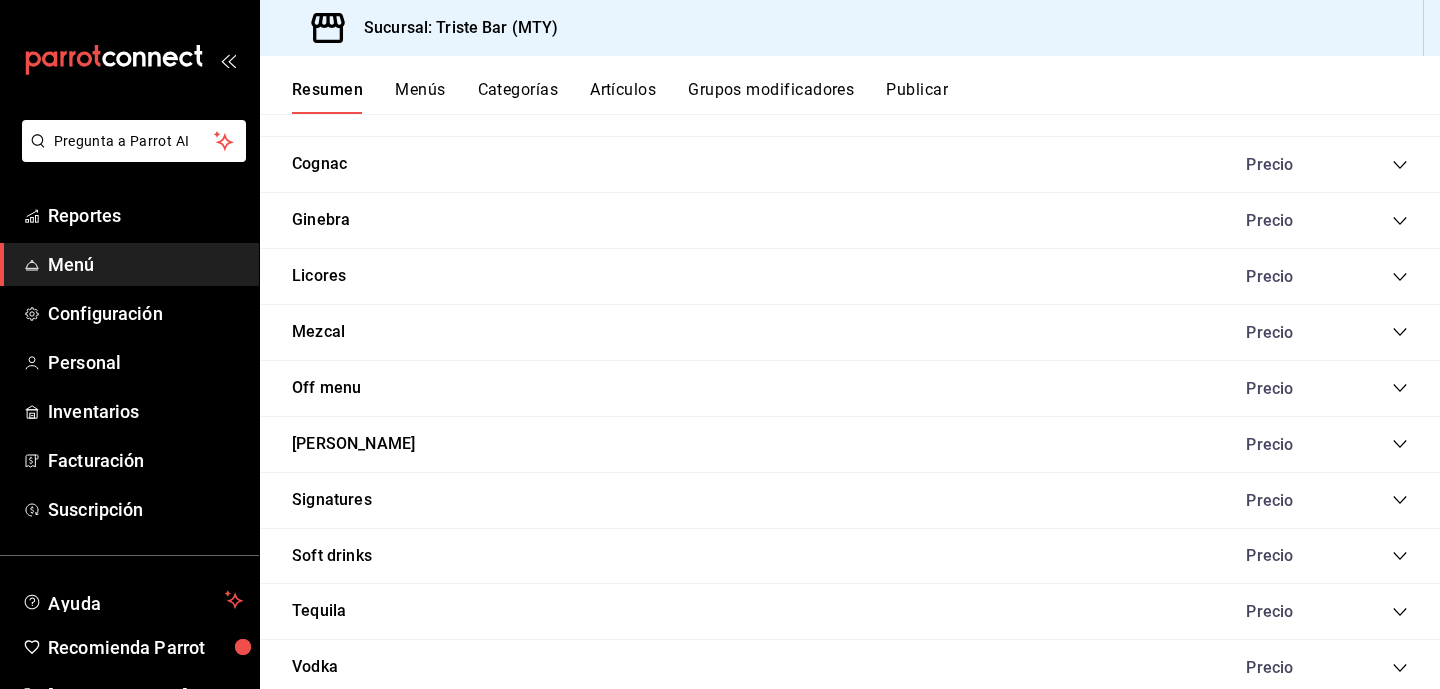 scroll, scrollTop: 5298, scrollLeft: 0, axis: vertical 